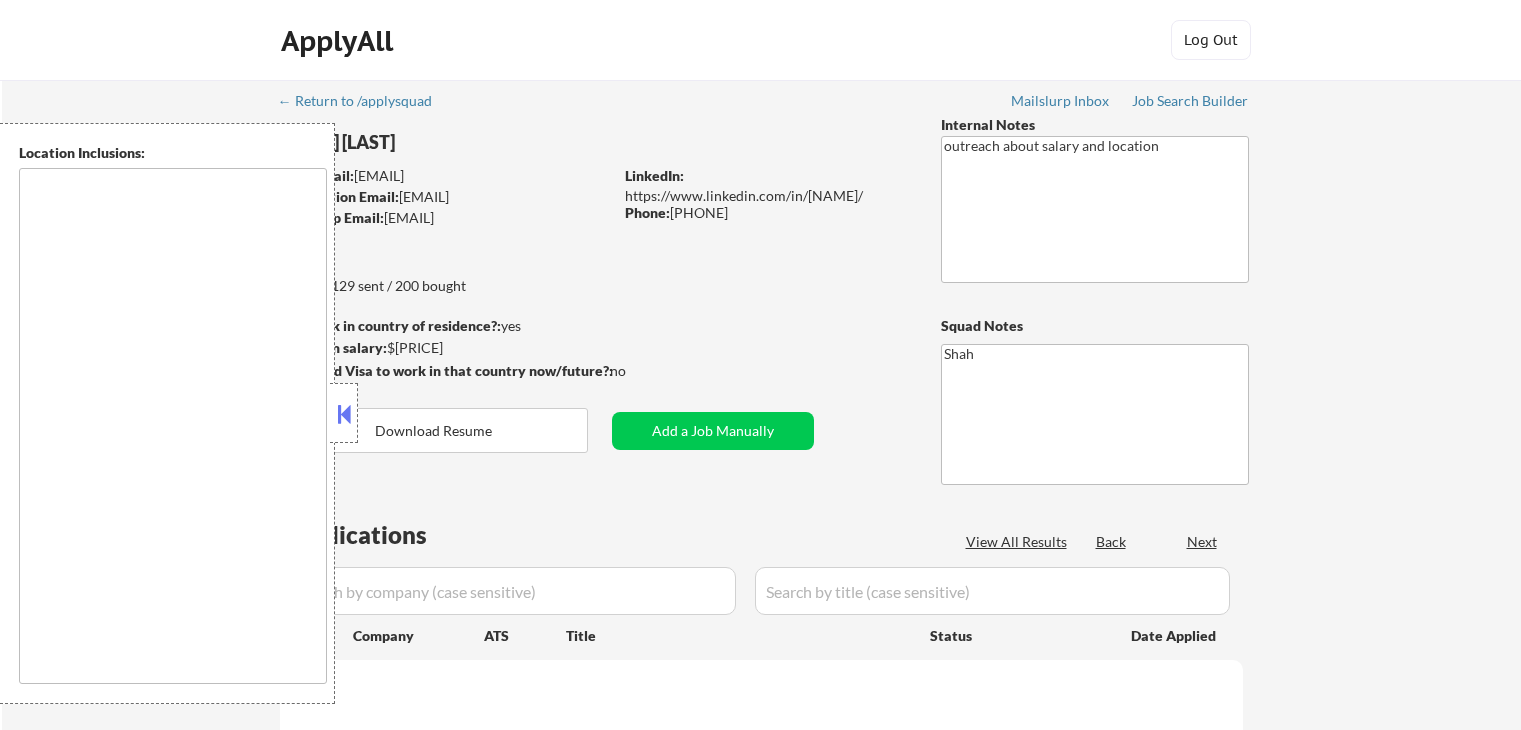 scroll, scrollTop: 0, scrollLeft: 0, axis: both 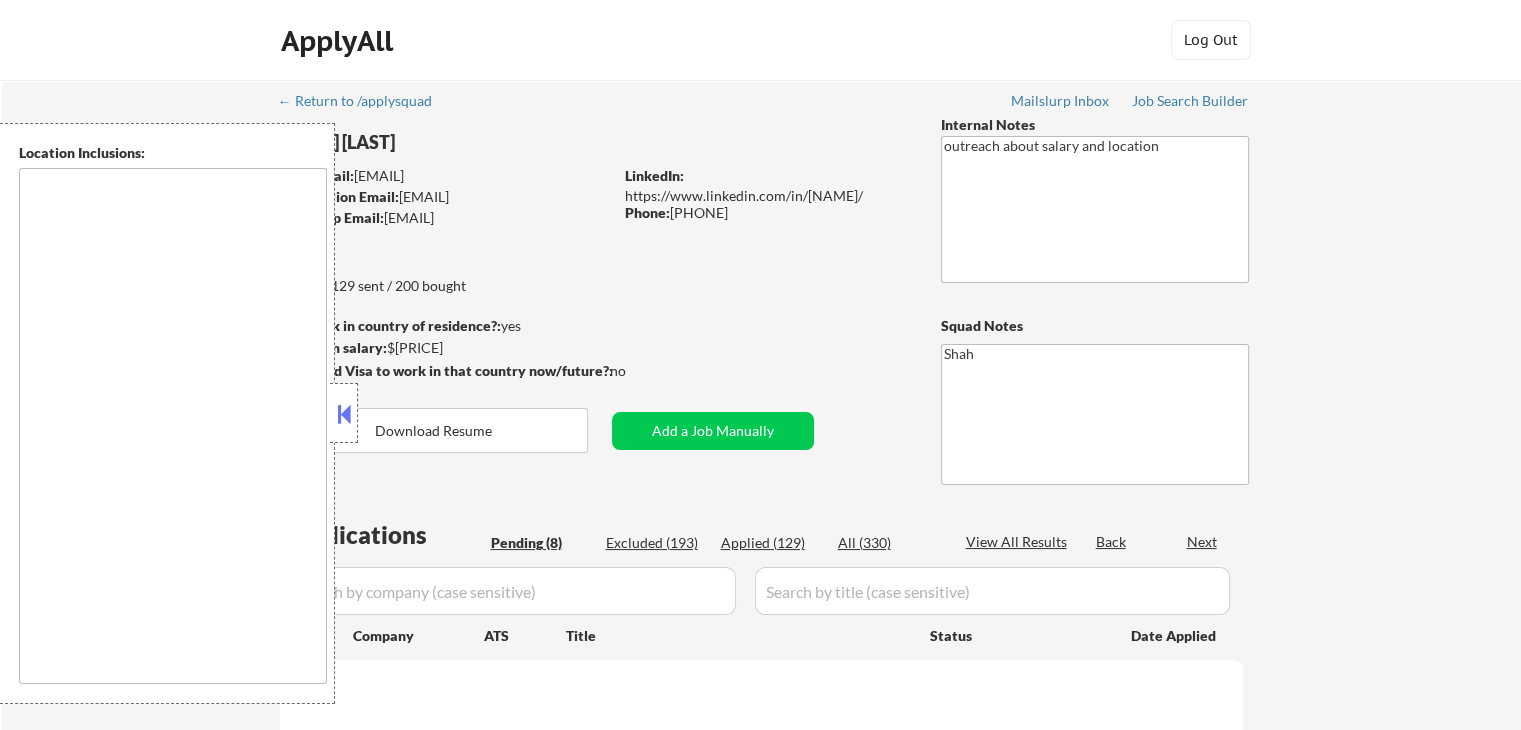 type on "[LOCATIONS]" 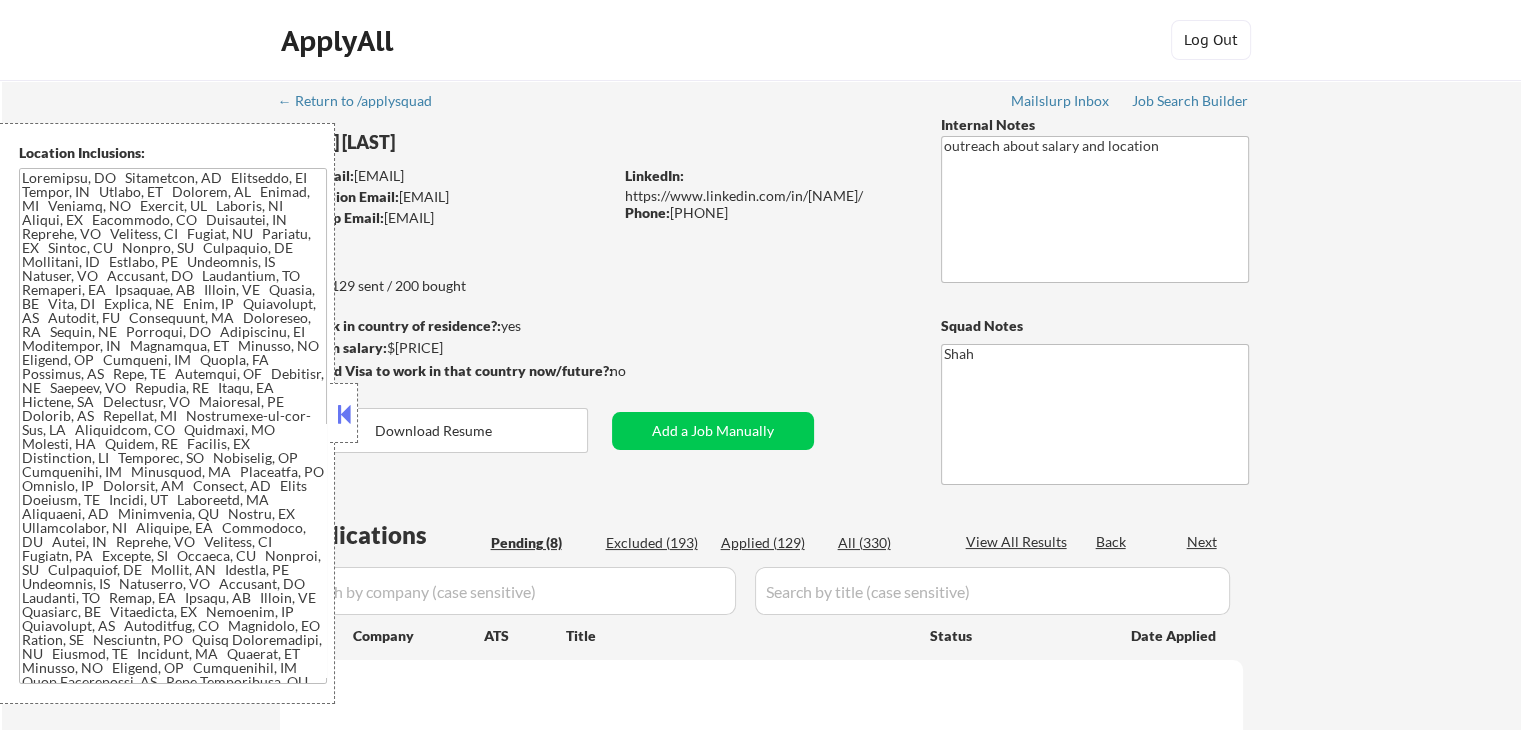 select on ""pending"" 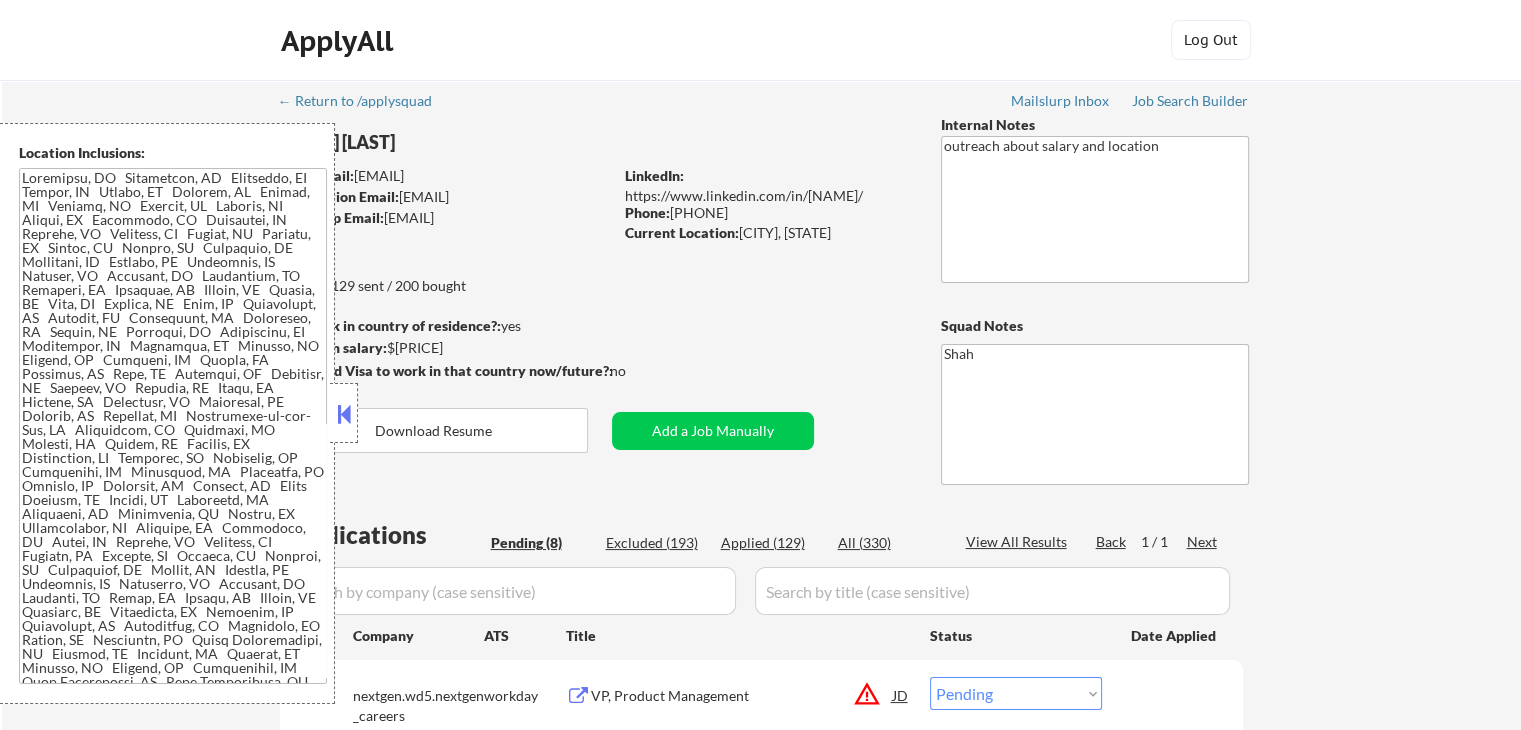 click at bounding box center [344, 414] 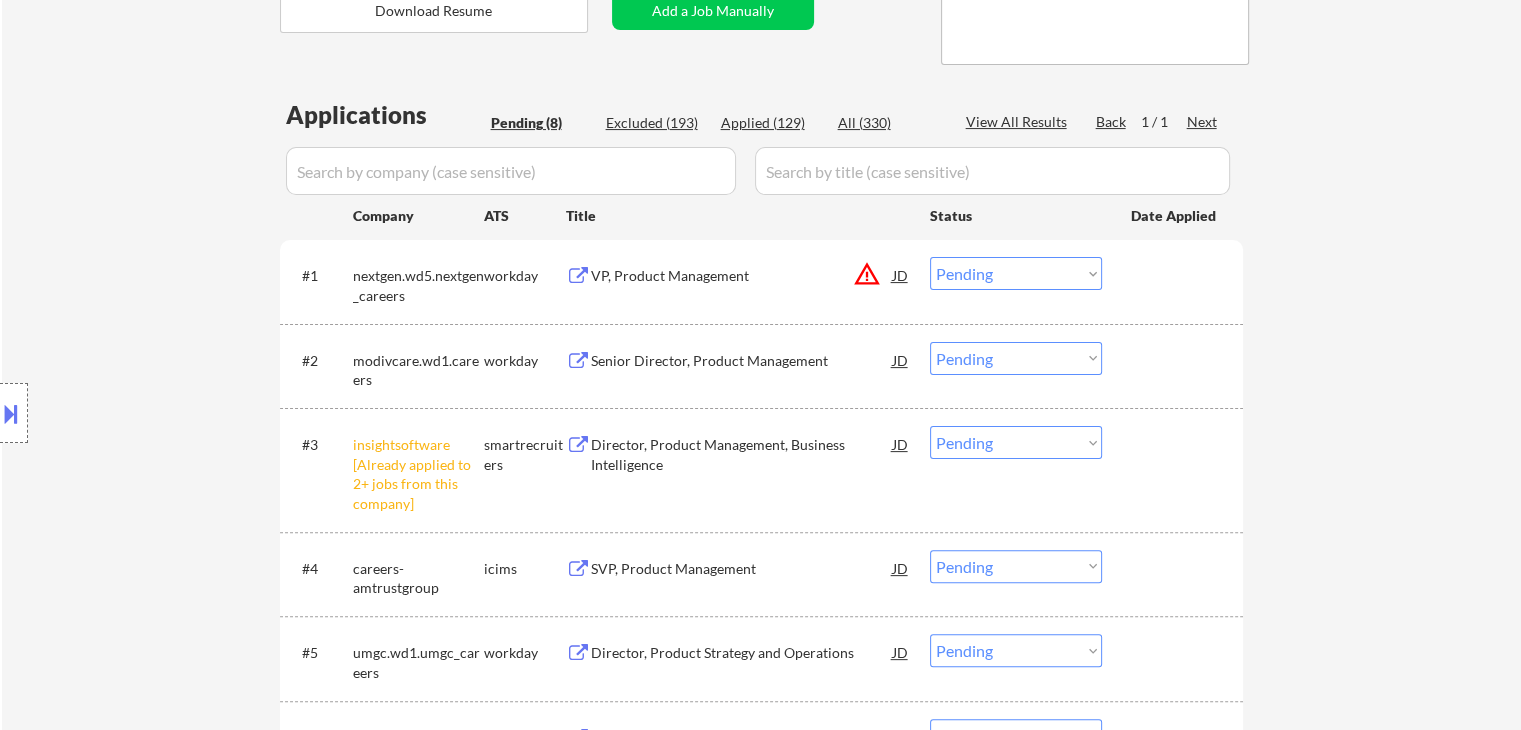 scroll, scrollTop: 600, scrollLeft: 0, axis: vertical 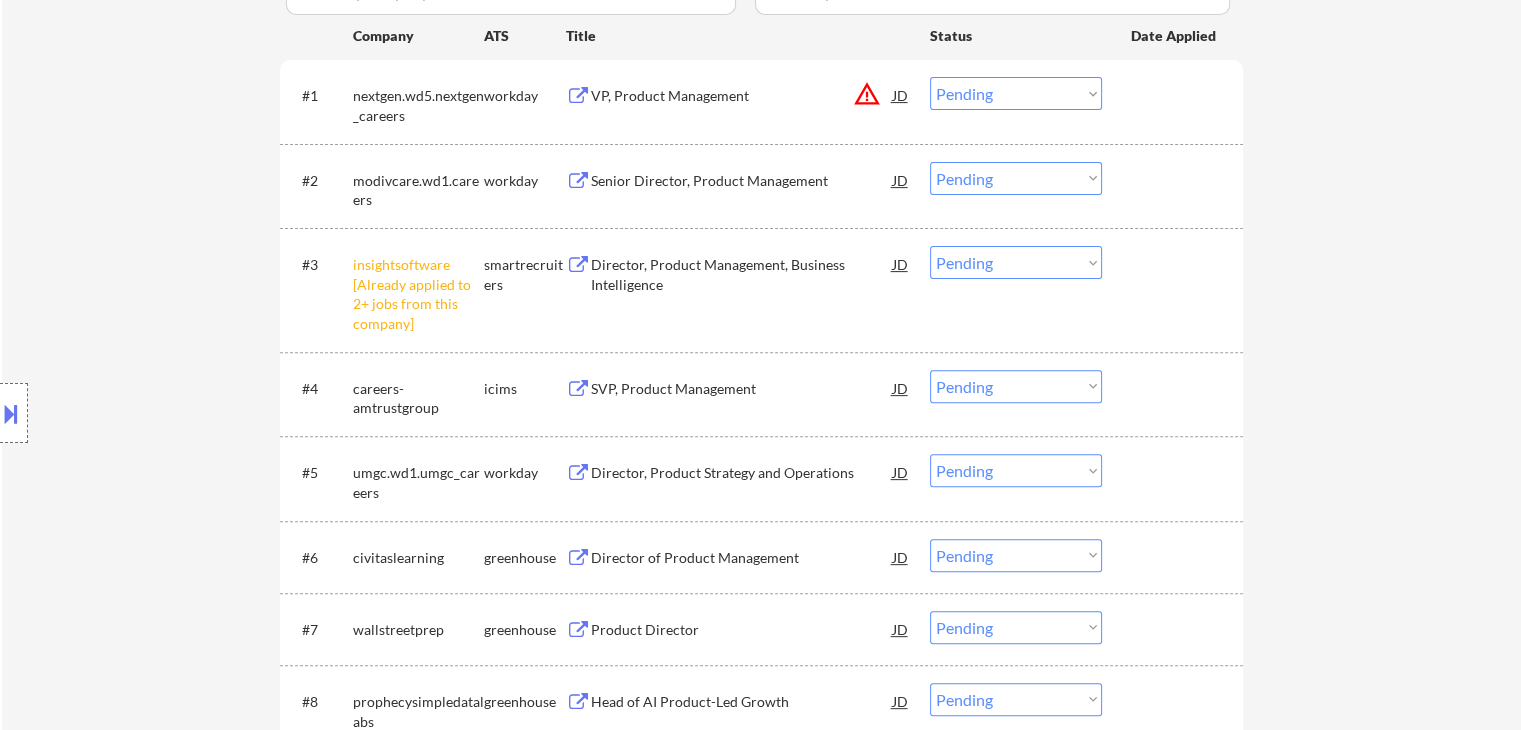 click on "Choose an option... Pending Applied Excluded (Questions) Excluded (Expired) Excluded (Location) Excluded (Bad Match) Excluded (Blocklist) Excluded (Salary) Excluded (Other)" at bounding box center (1016, 262) 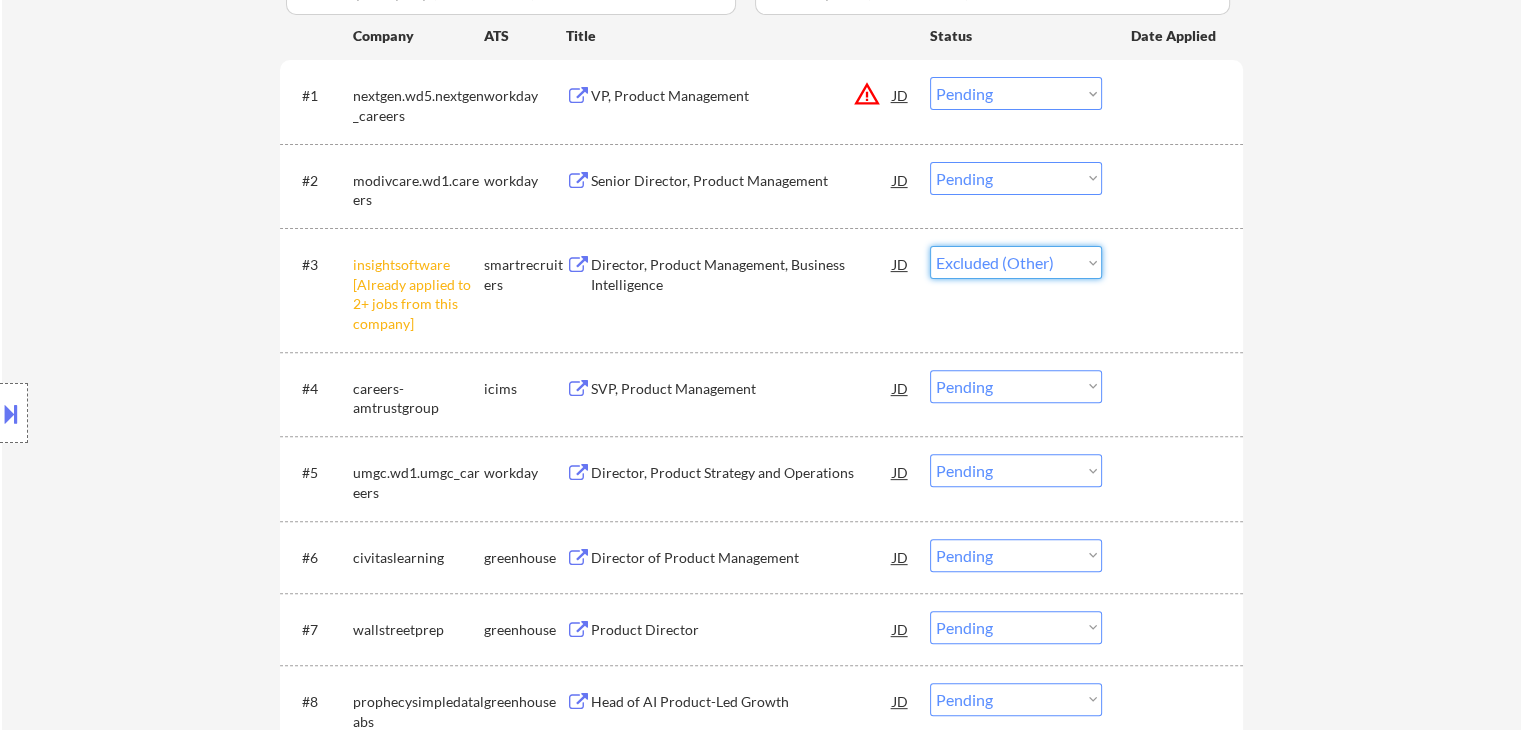 click on "Choose an option... Pending Applied Excluded (Questions) Excluded (Expired) Excluded (Location) Excluded (Bad Match) Excluded (Blocklist) Excluded (Salary) Excluded (Other)" at bounding box center [1016, 262] 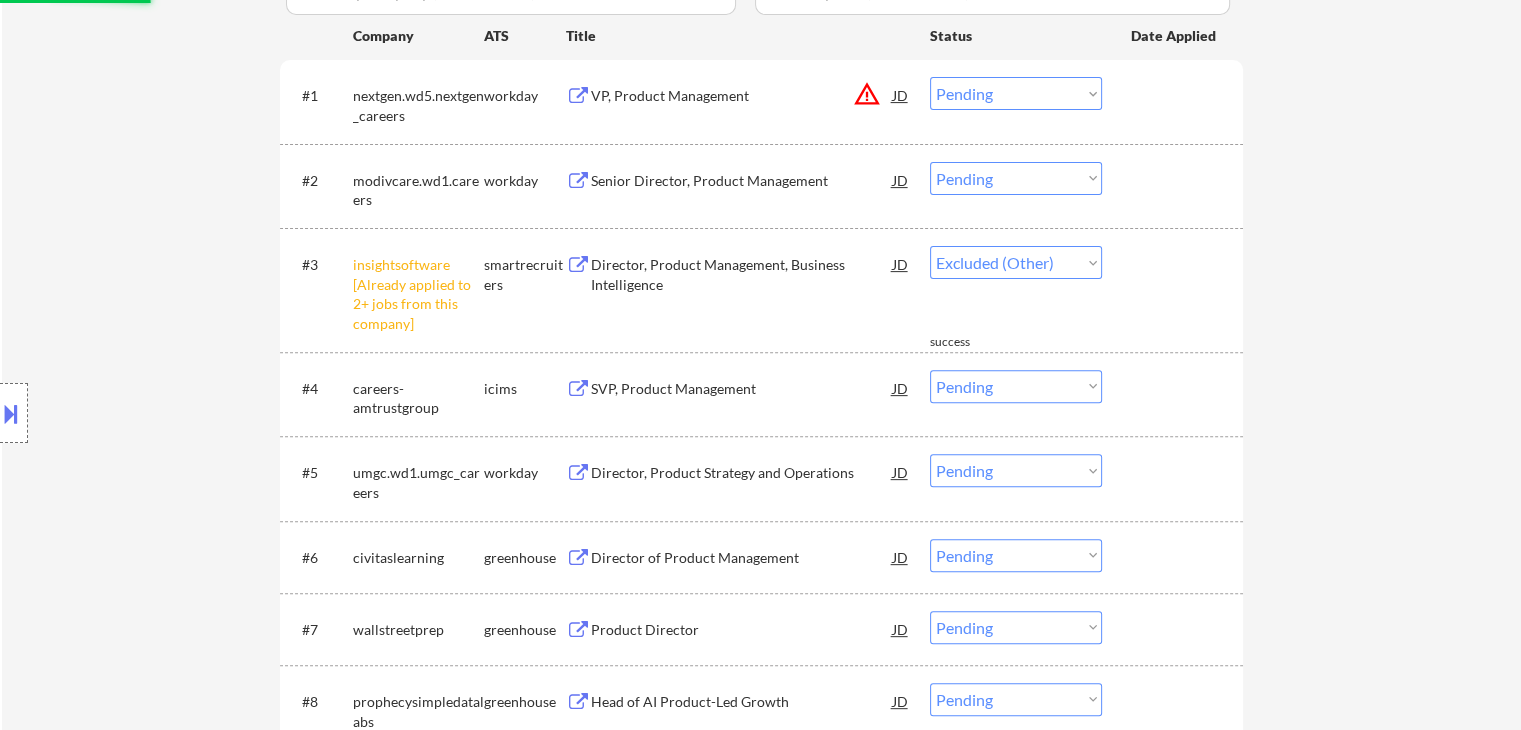 select on ""pending"" 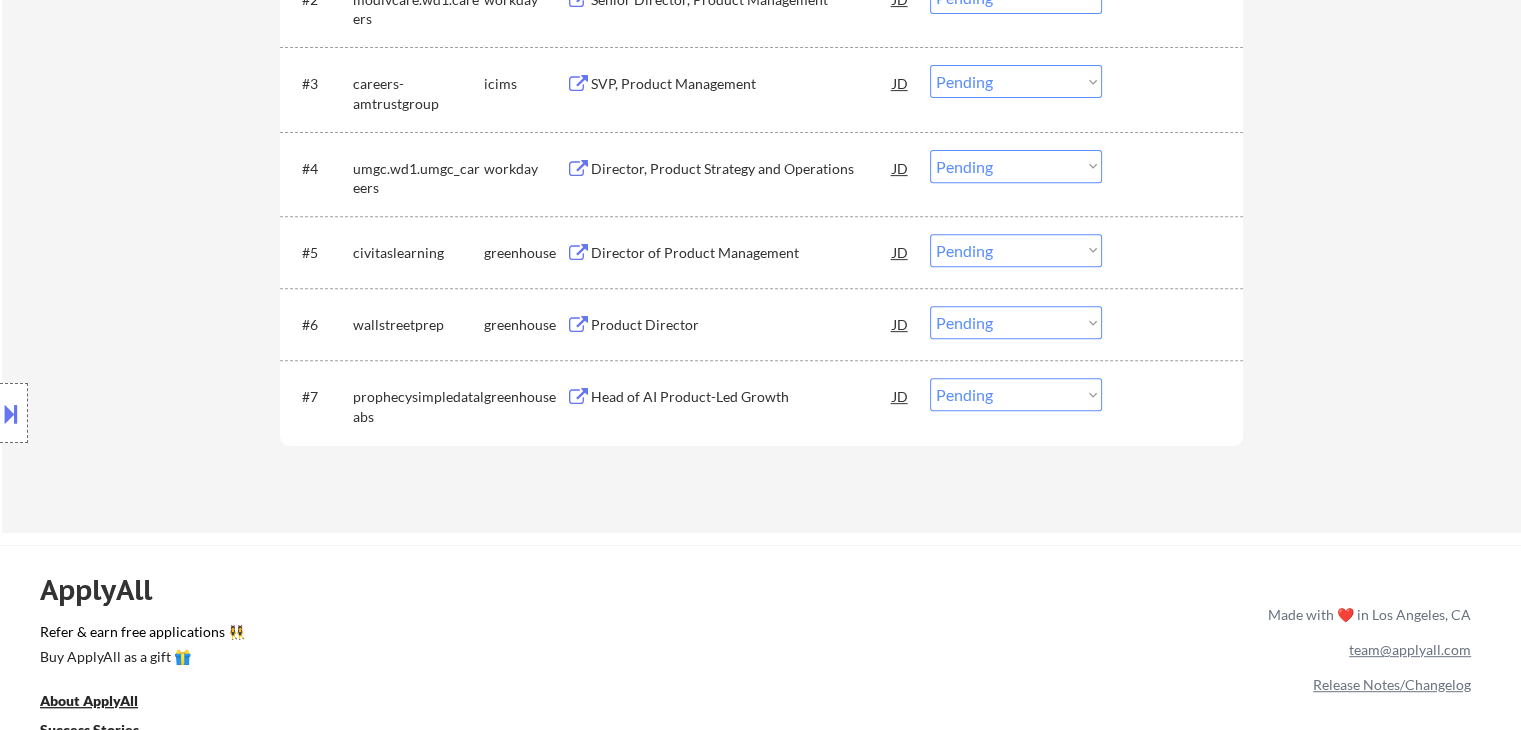 scroll, scrollTop: 900, scrollLeft: 0, axis: vertical 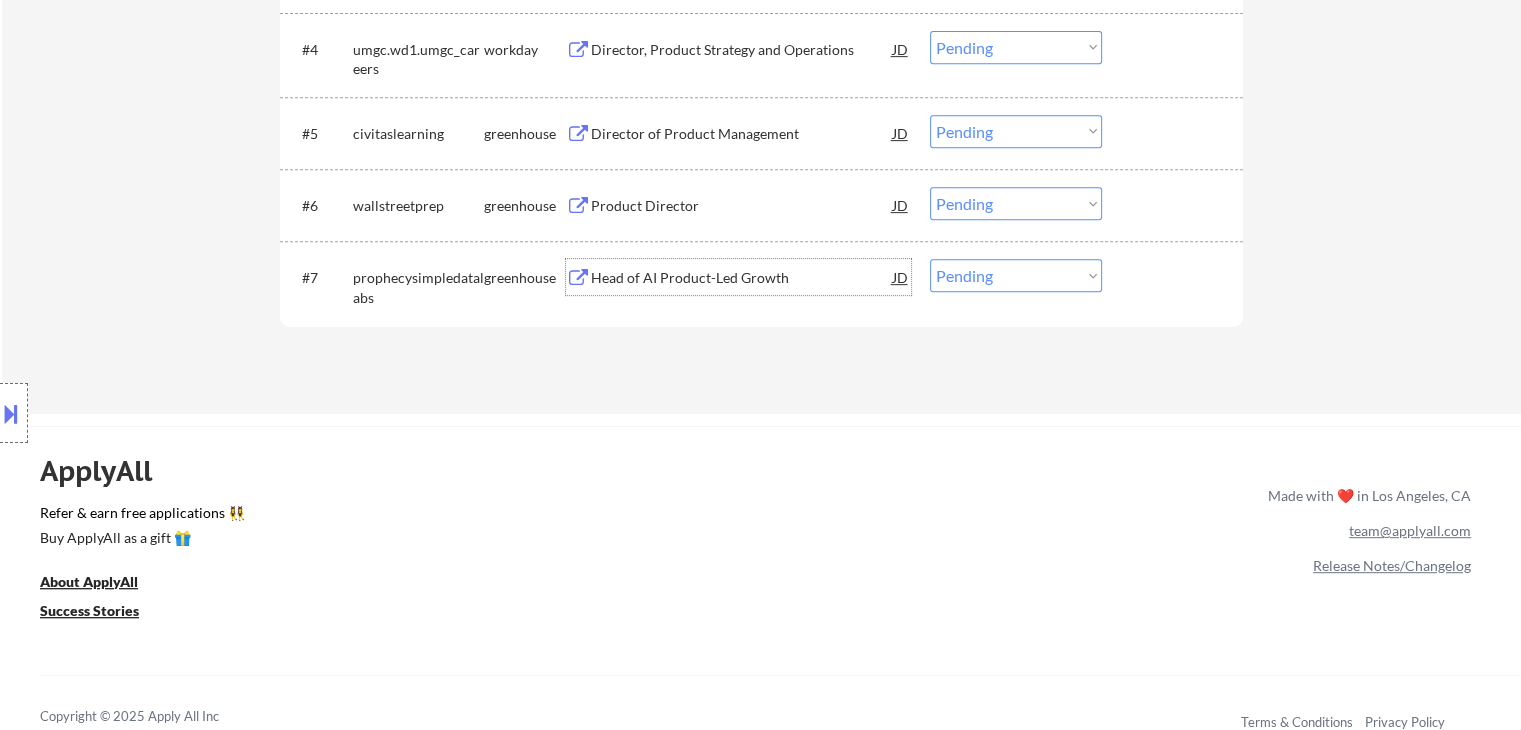click on "Head of AI Product-Led Growth" at bounding box center (742, 278) 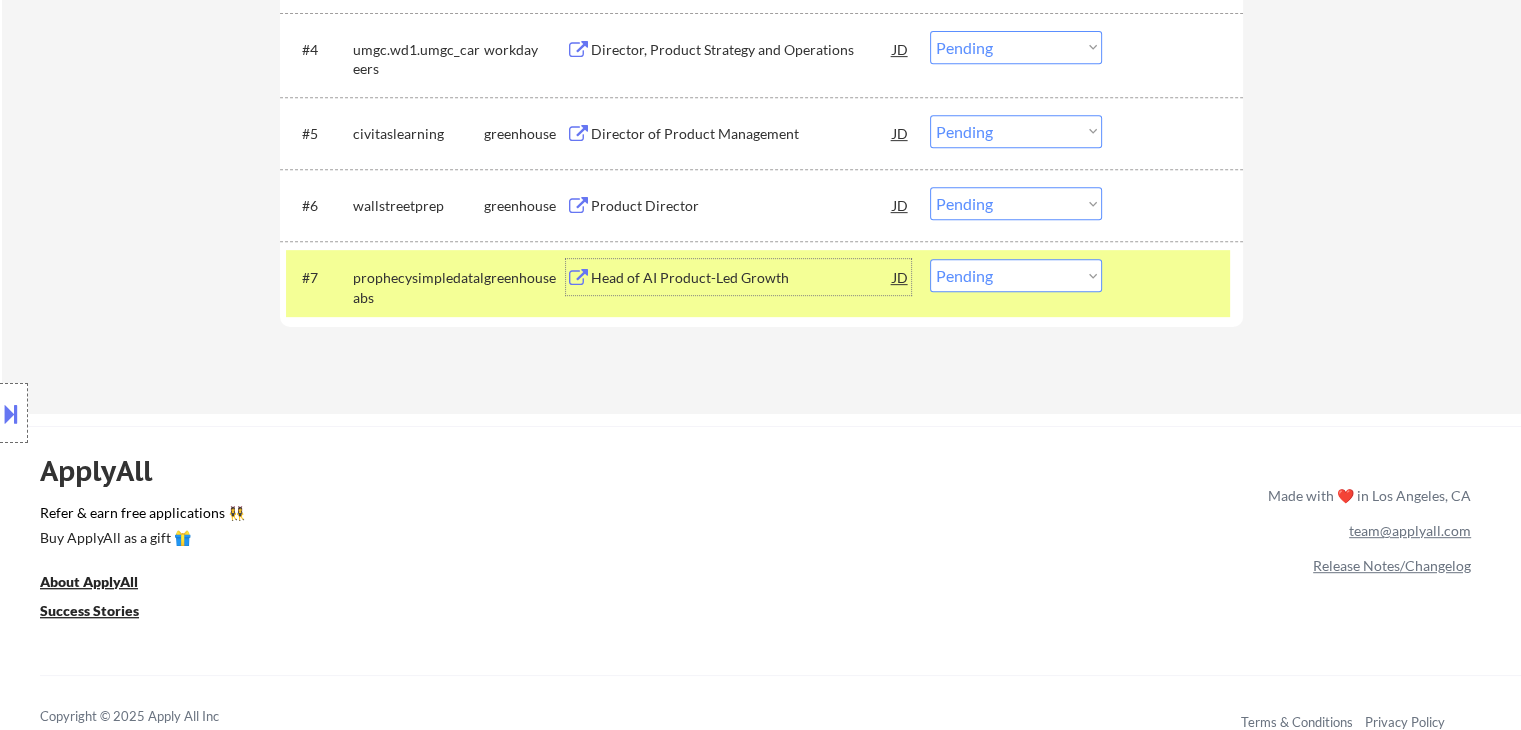 click on "Choose an option... Pending Applied Excluded (Questions) Excluded (Expired) Excluded (Location) Excluded (Bad Match) Excluded (Blocklist) Excluded (Salary) Excluded (Other)" at bounding box center (1016, 275) 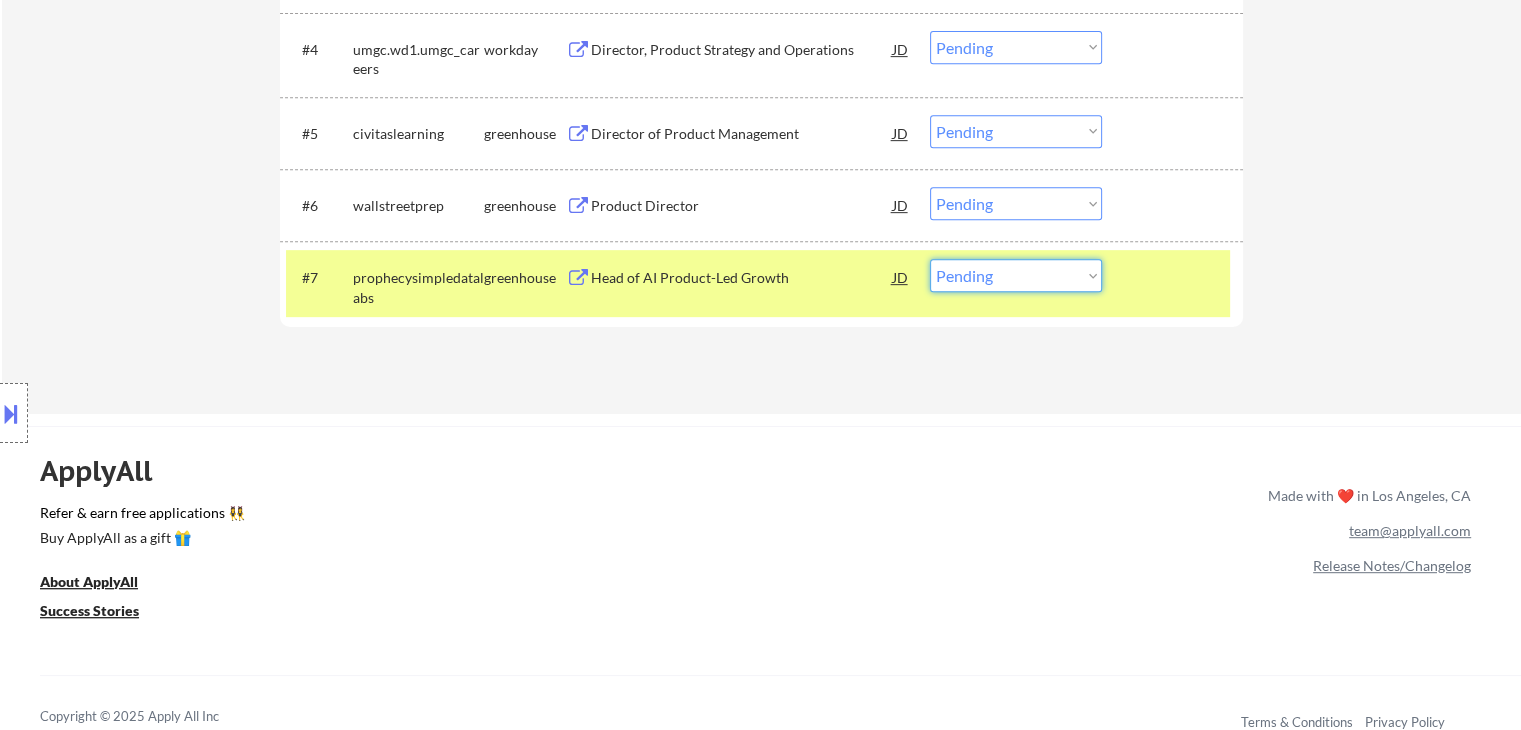 click on "Choose an option... Pending Applied Excluded (Questions) Excluded (Expired) Excluded (Location) Excluded (Bad Match) Excluded (Blocklist) Excluded (Salary) Excluded (Other)" at bounding box center (1016, 275) 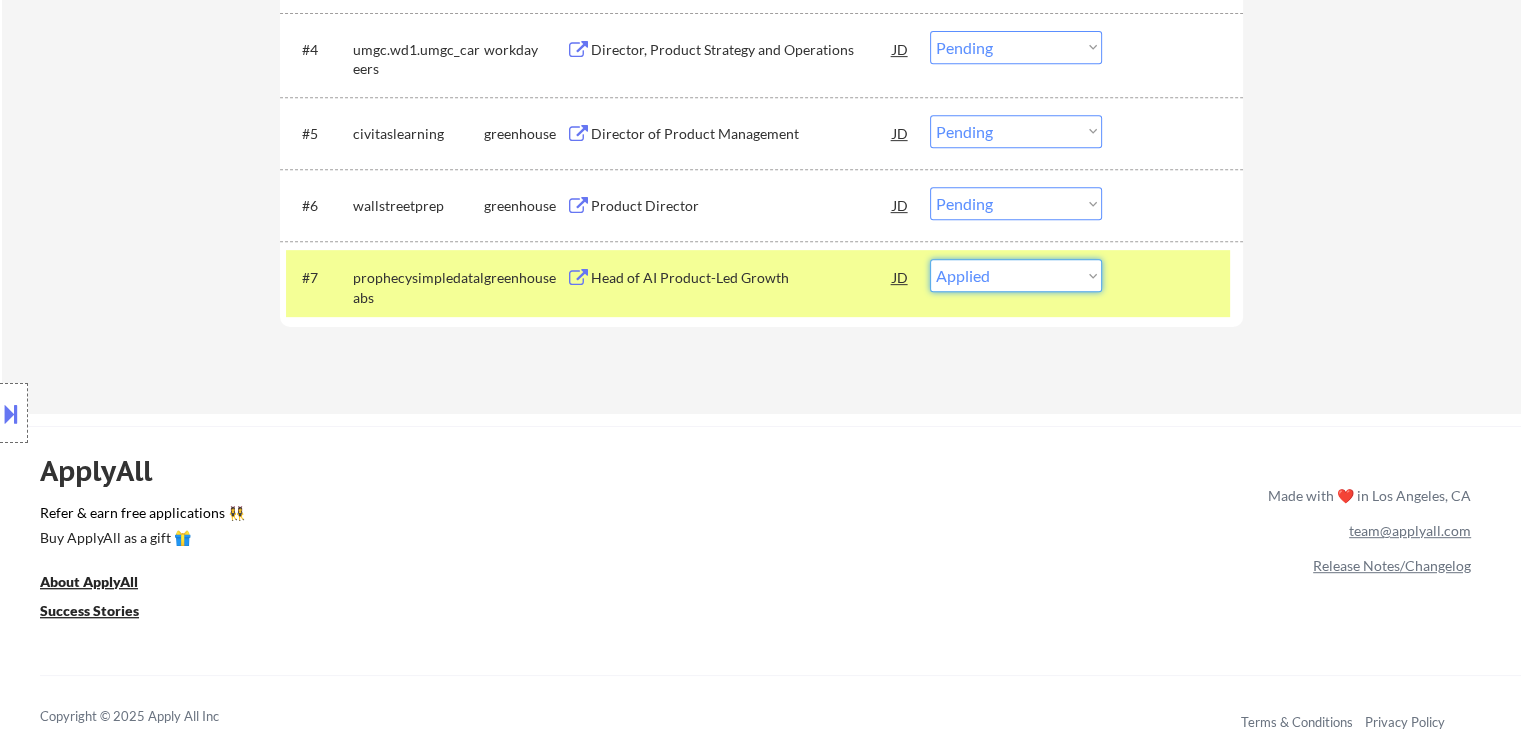click on "Choose an option... Pending Applied Excluded (Questions) Excluded (Expired) Excluded (Location) Excluded (Bad Match) Excluded (Blocklist) Excluded (Salary) Excluded (Other)" at bounding box center (1016, 275) 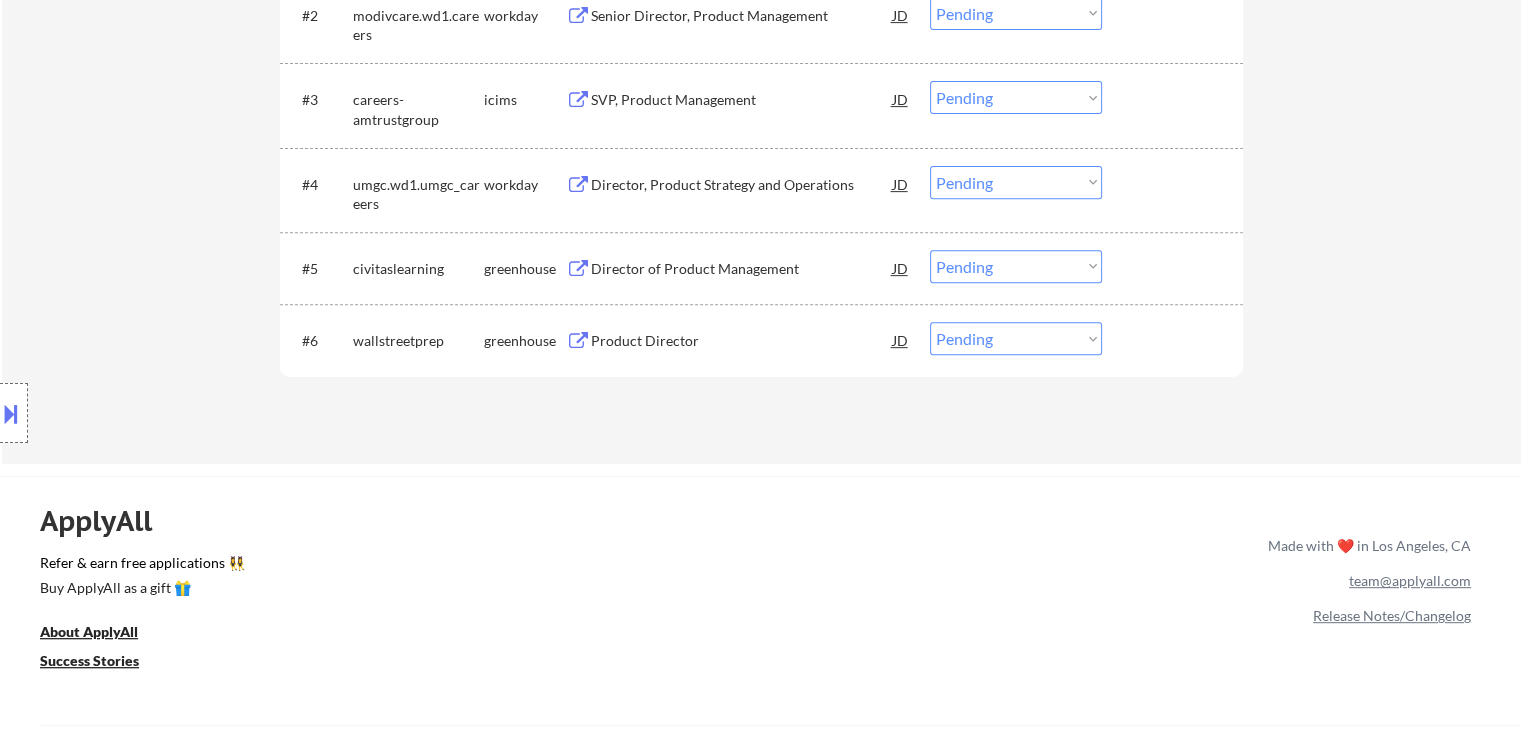 scroll, scrollTop: 800, scrollLeft: 0, axis: vertical 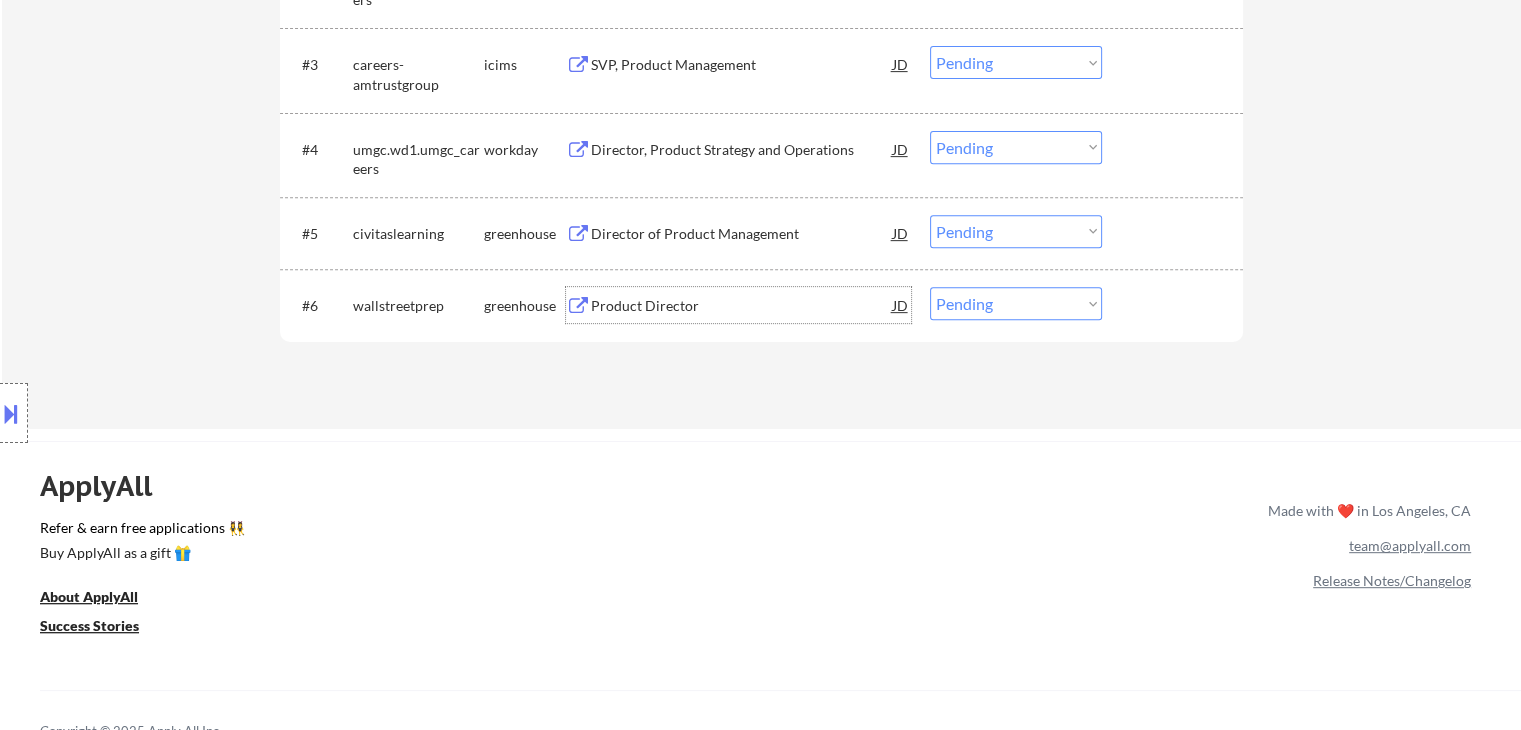 click on "Product Director" at bounding box center (742, 306) 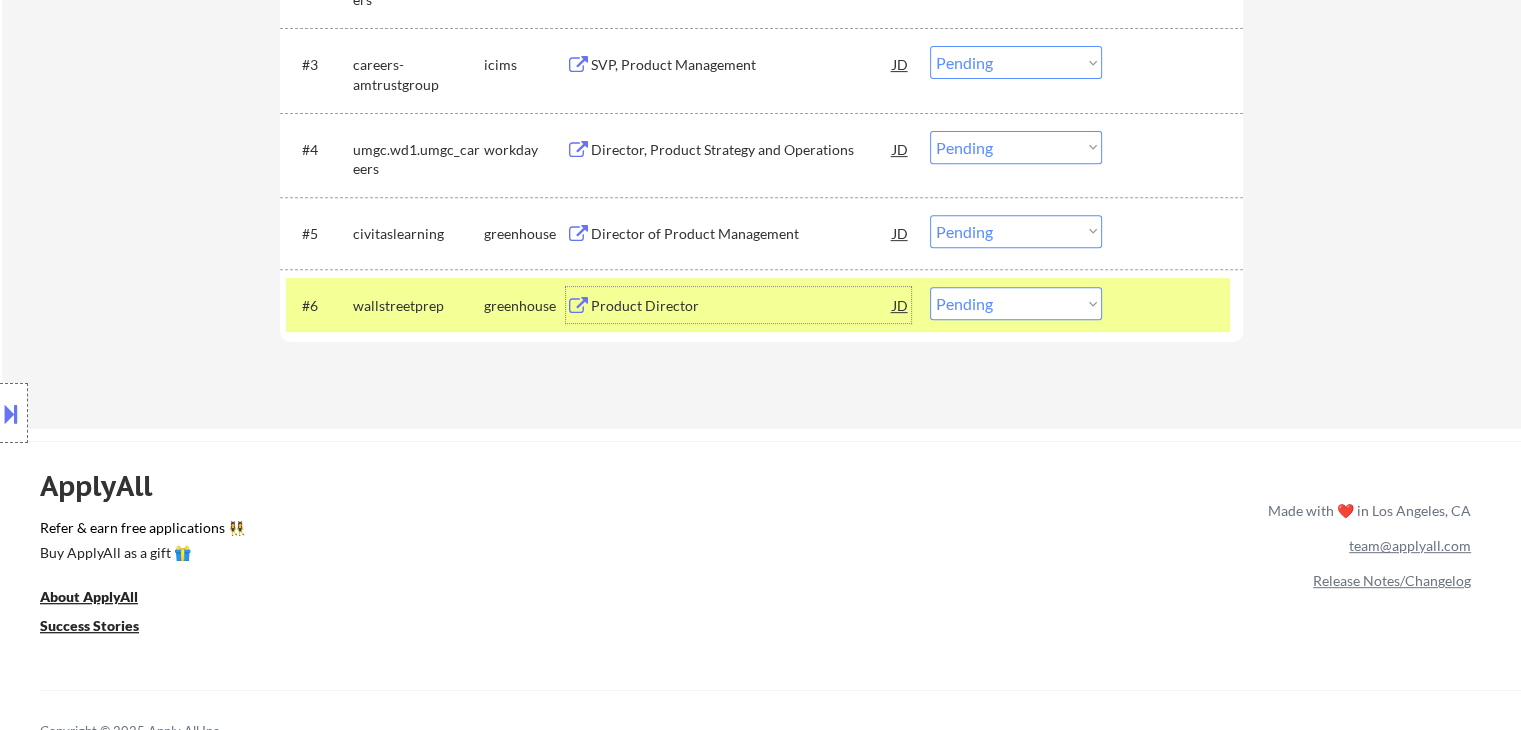 click on "Choose an option... Pending Applied Excluded (Questions) Excluded (Expired) Excluded (Location) Excluded (Bad Match) Excluded (Blocklist) Excluded (Salary) Excluded (Other)" at bounding box center [1016, 303] 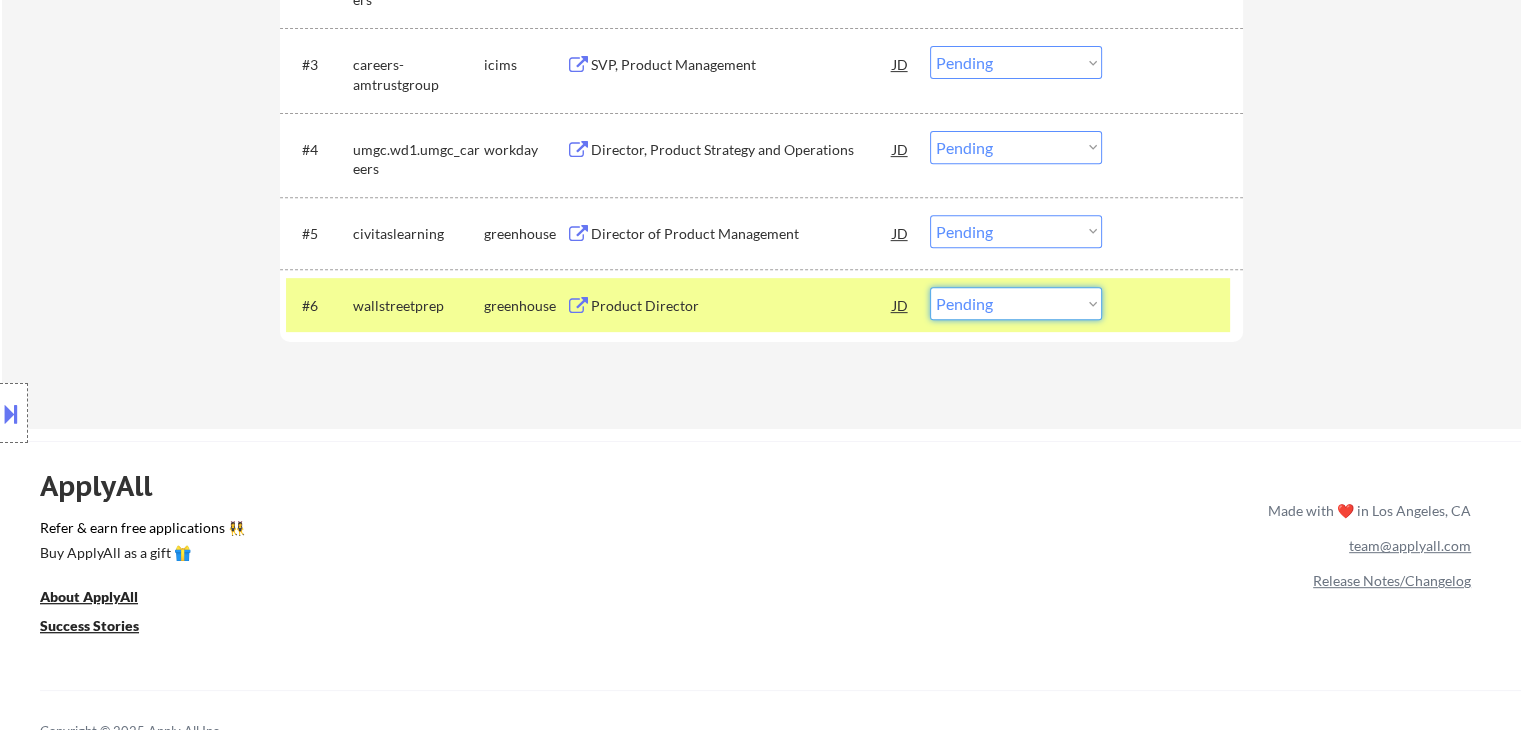 select on ""applied"" 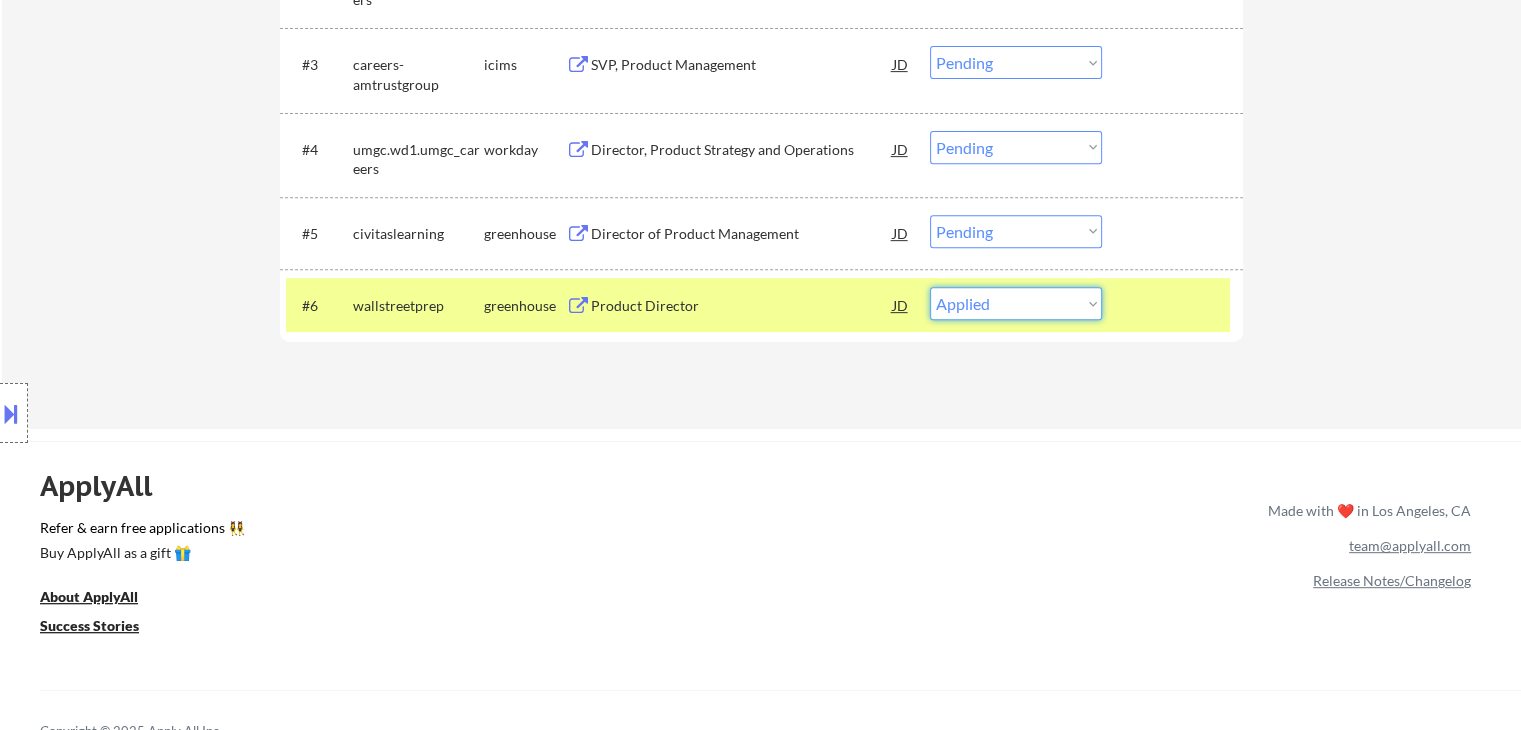 click on "Choose an option... Pending Applied Excluded (Questions) Excluded (Expired) Excluded (Location) Excluded (Bad Match) Excluded (Blocklist) Excluded (Salary) Excluded (Other)" at bounding box center (1016, 303) 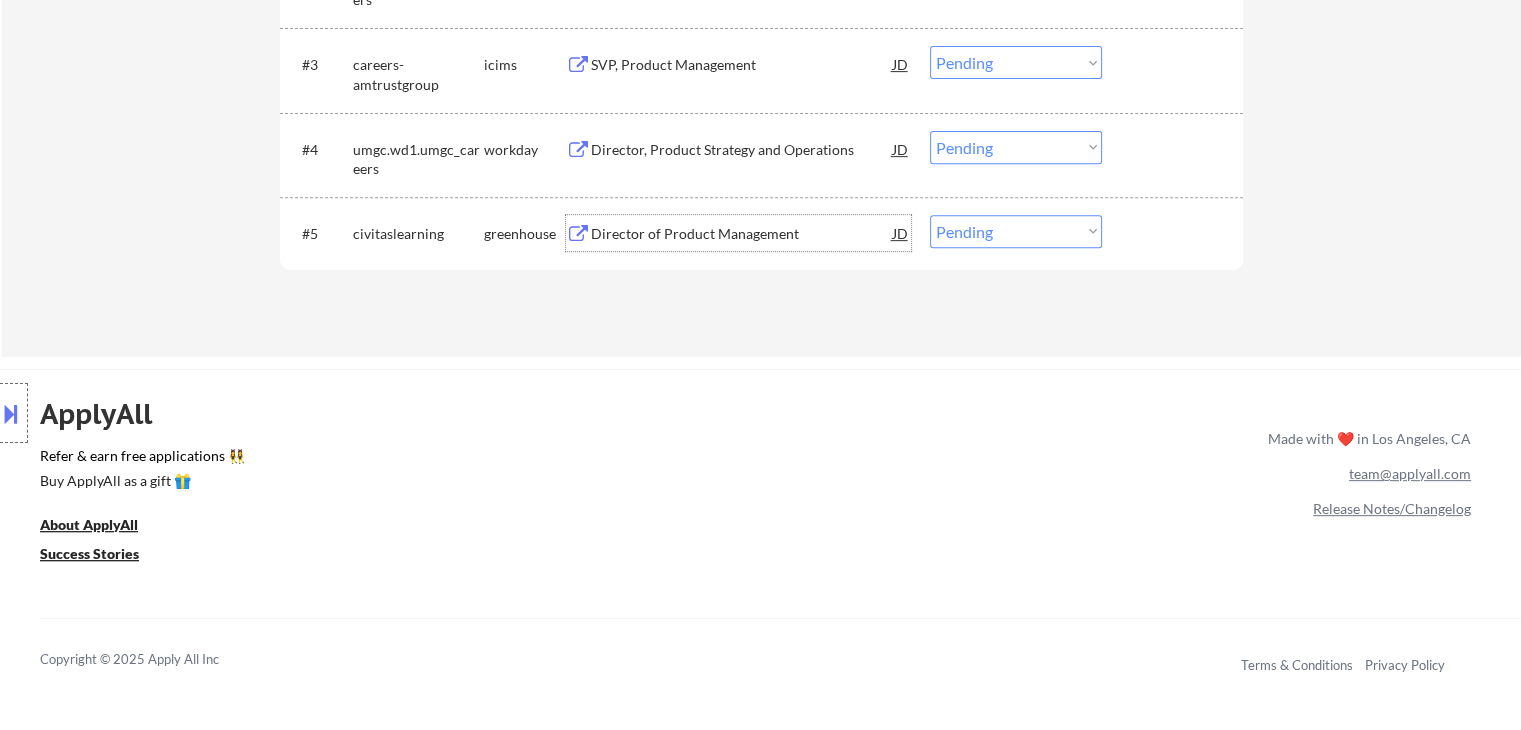 click on "Director of Product Management" at bounding box center (742, 234) 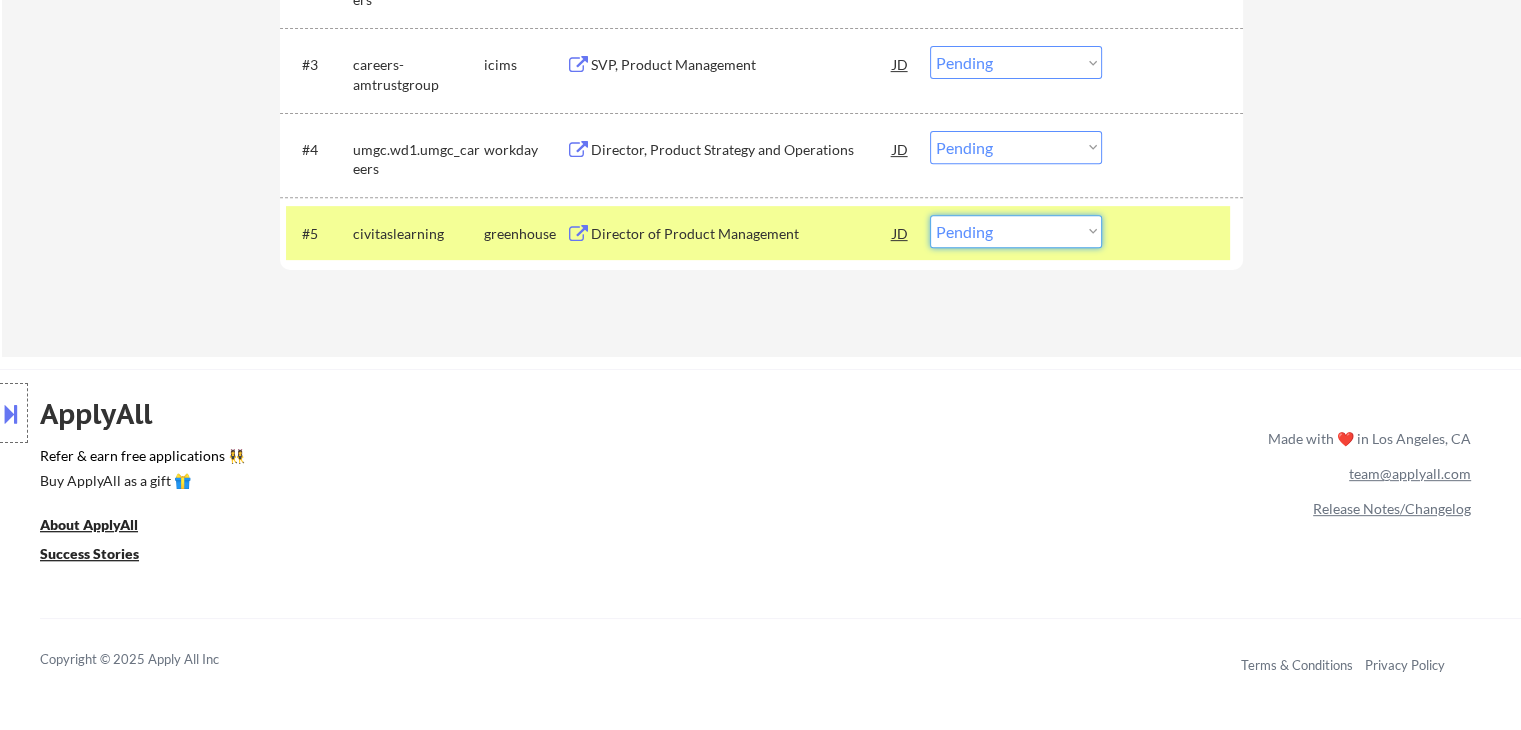 click on "Choose an option... Pending Applied Excluded (Questions) Excluded (Expired) Excluded (Location) Excluded (Bad Match) Excluded (Blocklist) Excluded (Salary) Excluded (Other)" at bounding box center (1016, 231) 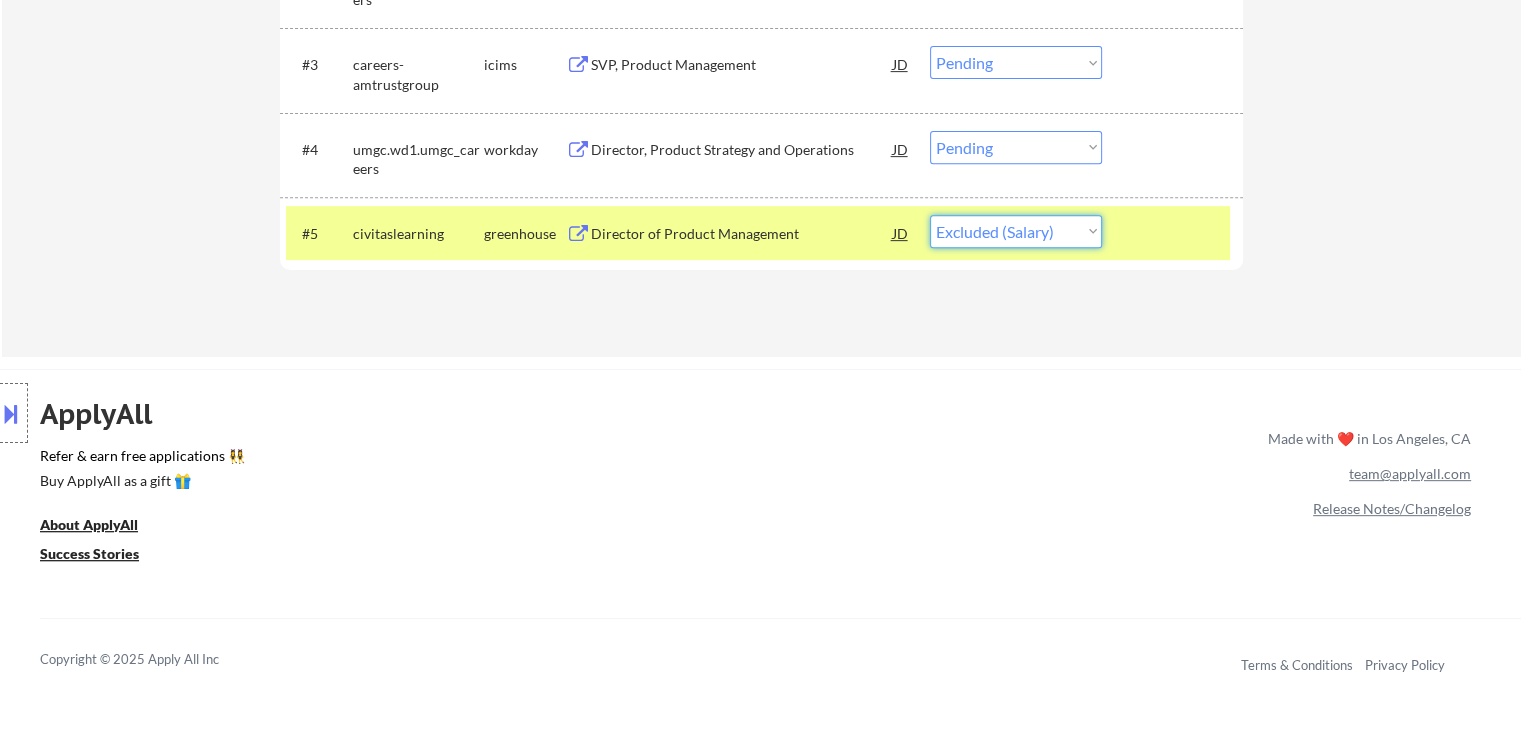 click on "Choose an option... Pending Applied Excluded (Questions) Excluded (Expired) Excluded (Location) Excluded (Bad Match) Excluded (Blocklist) Excluded (Salary) Excluded (Other)" at bounding box center [1016, 231] 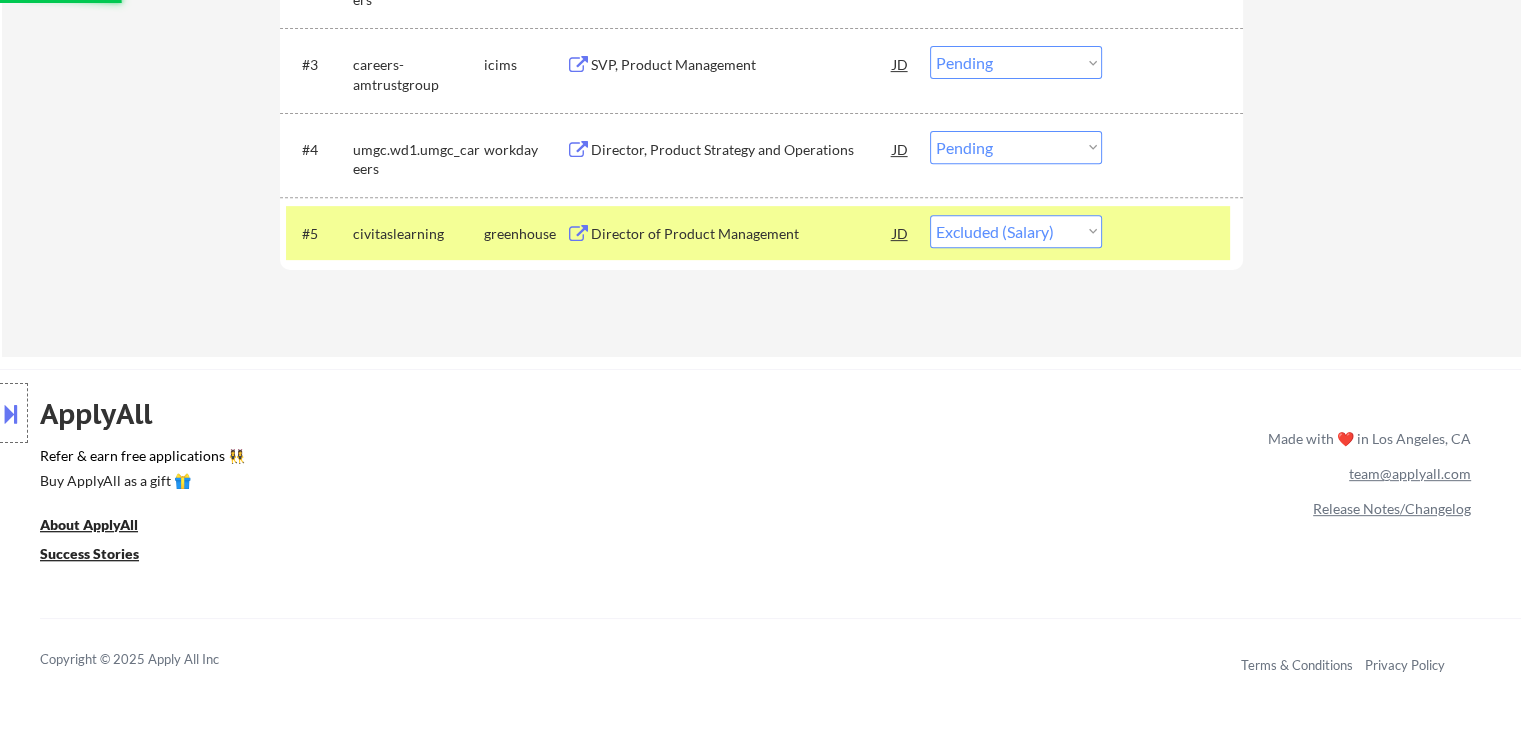 scroll, scrollTop: 600, scrollLeft: 0, axis: vertical 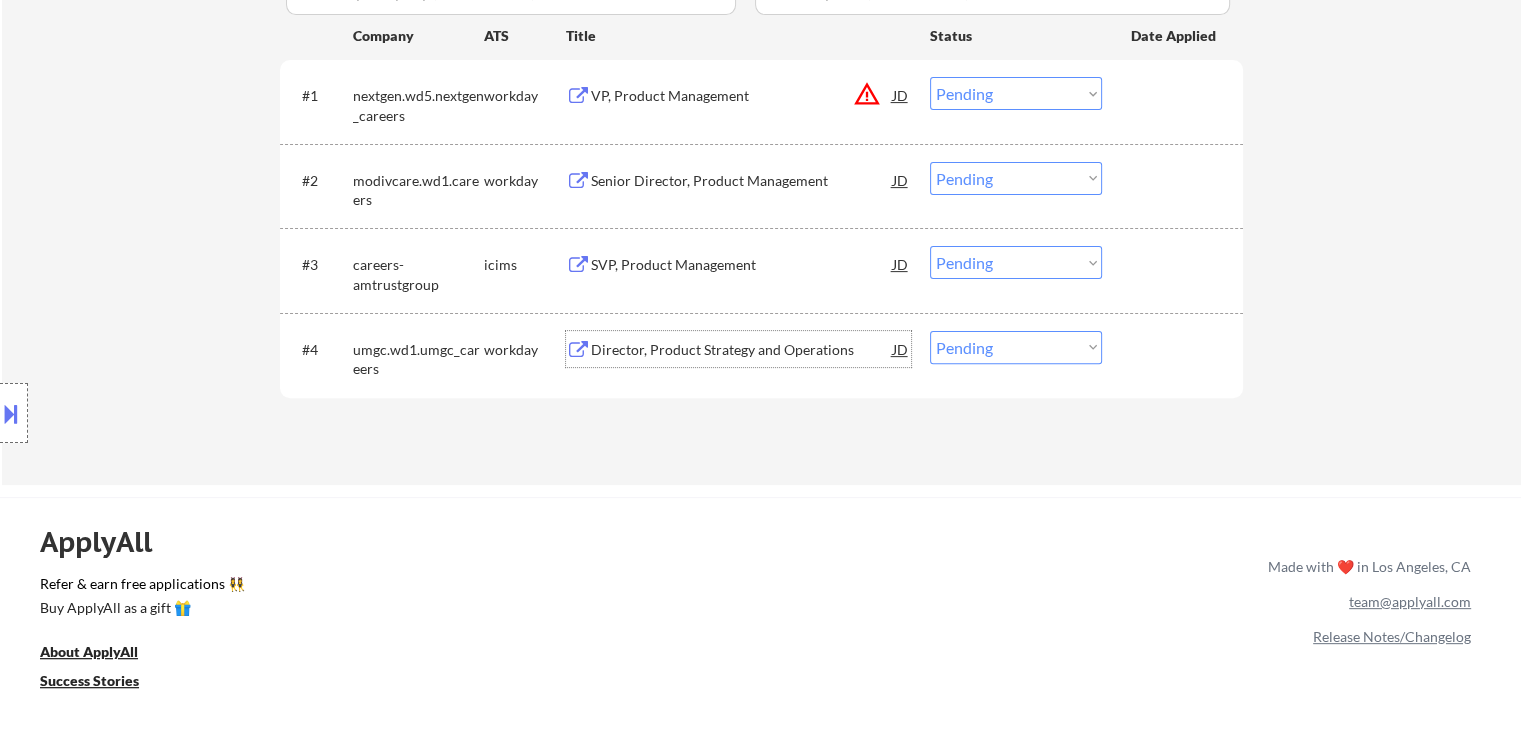 click on "Director, Product Strategy and Operations" at bounding box center (742, 350) 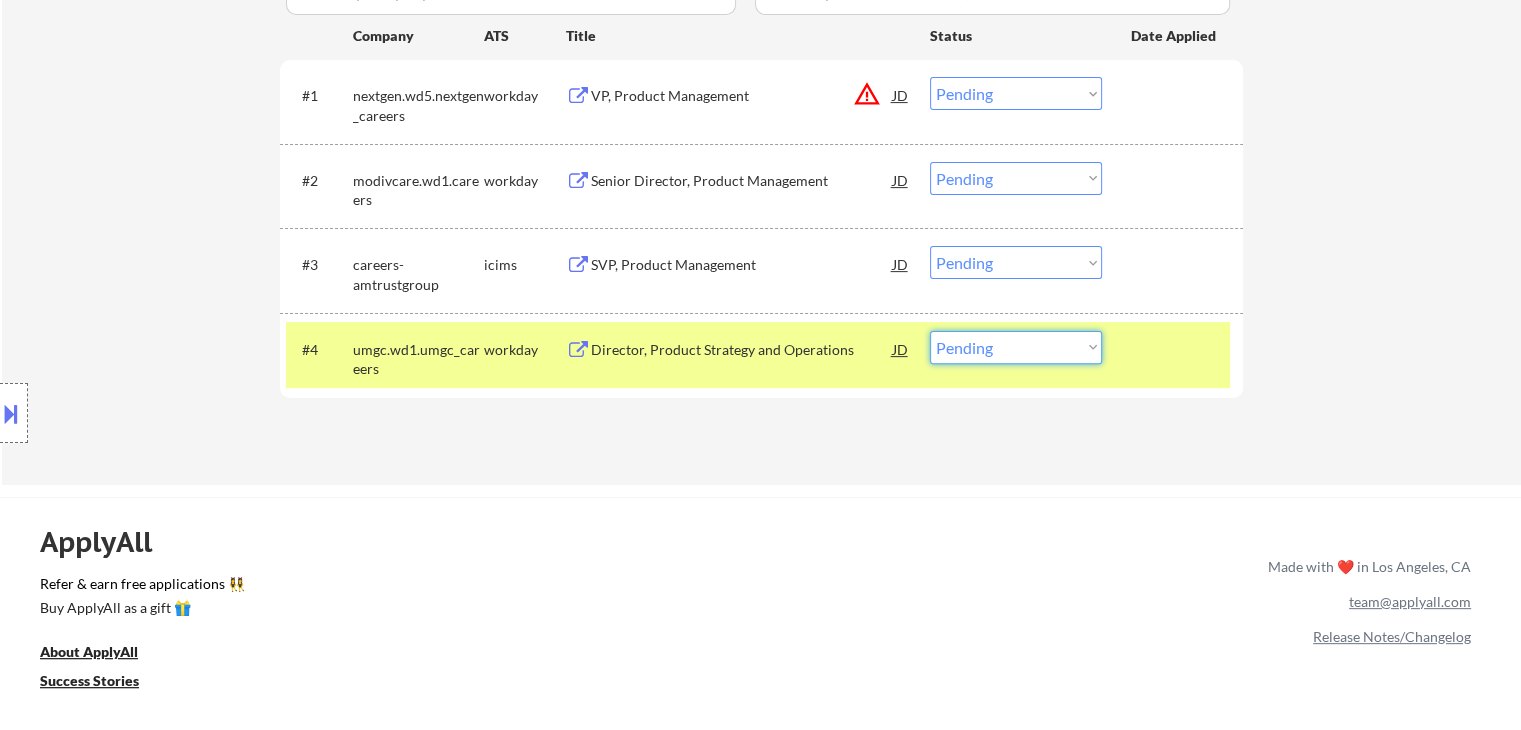 click on "Choose an option... Pending Applied Excluded (Questions) Excluded (Expired) Excluded (Location) Excluded (Bad Match) Excluded (Blocklist) Excluded (Salary) Excluded (Other)" at bounding box center (1016, 347) 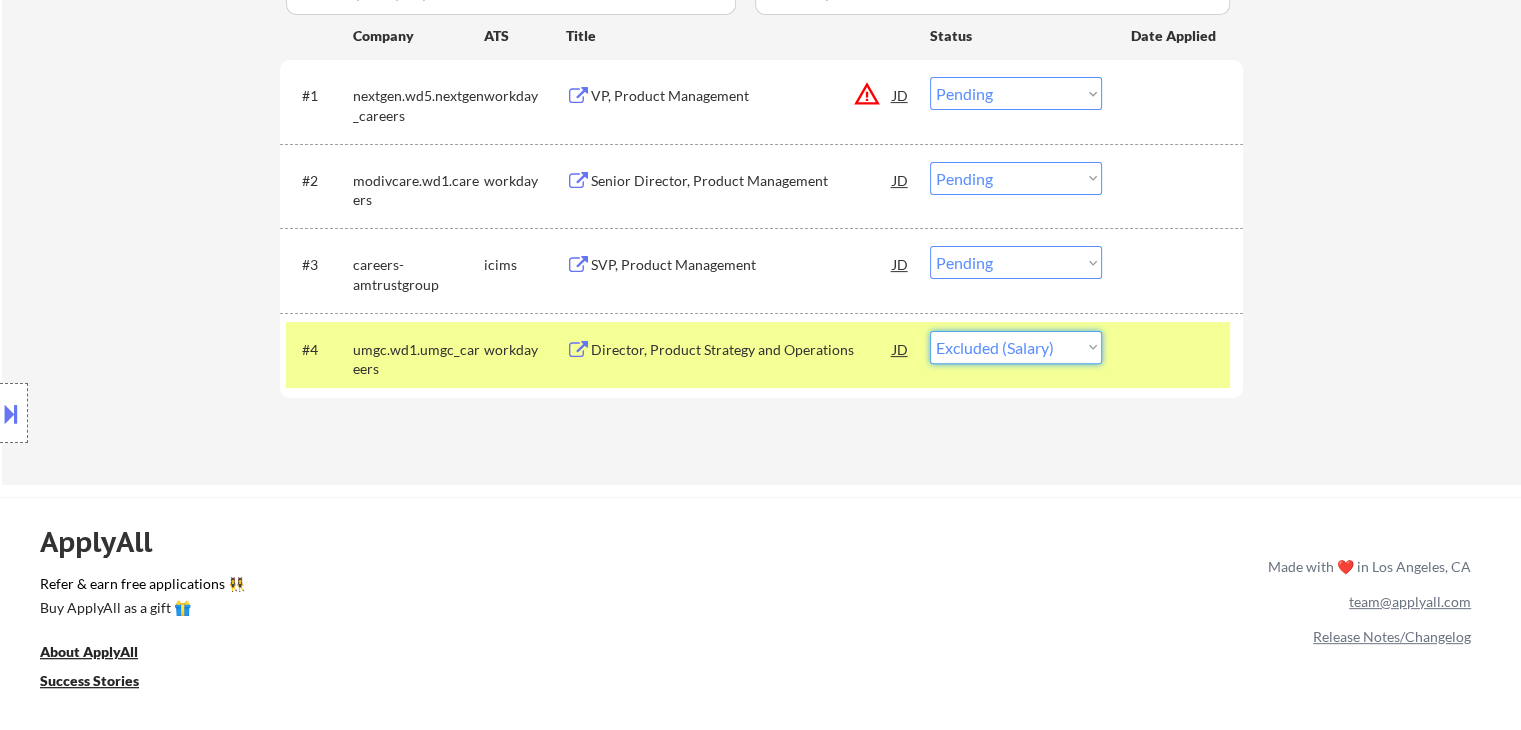 click on "Choose an option... Pending Applied Excluded (Questions) Excluded (Expired) Excluded (Location) Excluded (Bad Match) Excluded (Blocklist) Excluded (Salary) Excluded (Other)" at bounding box center (1016, 347) 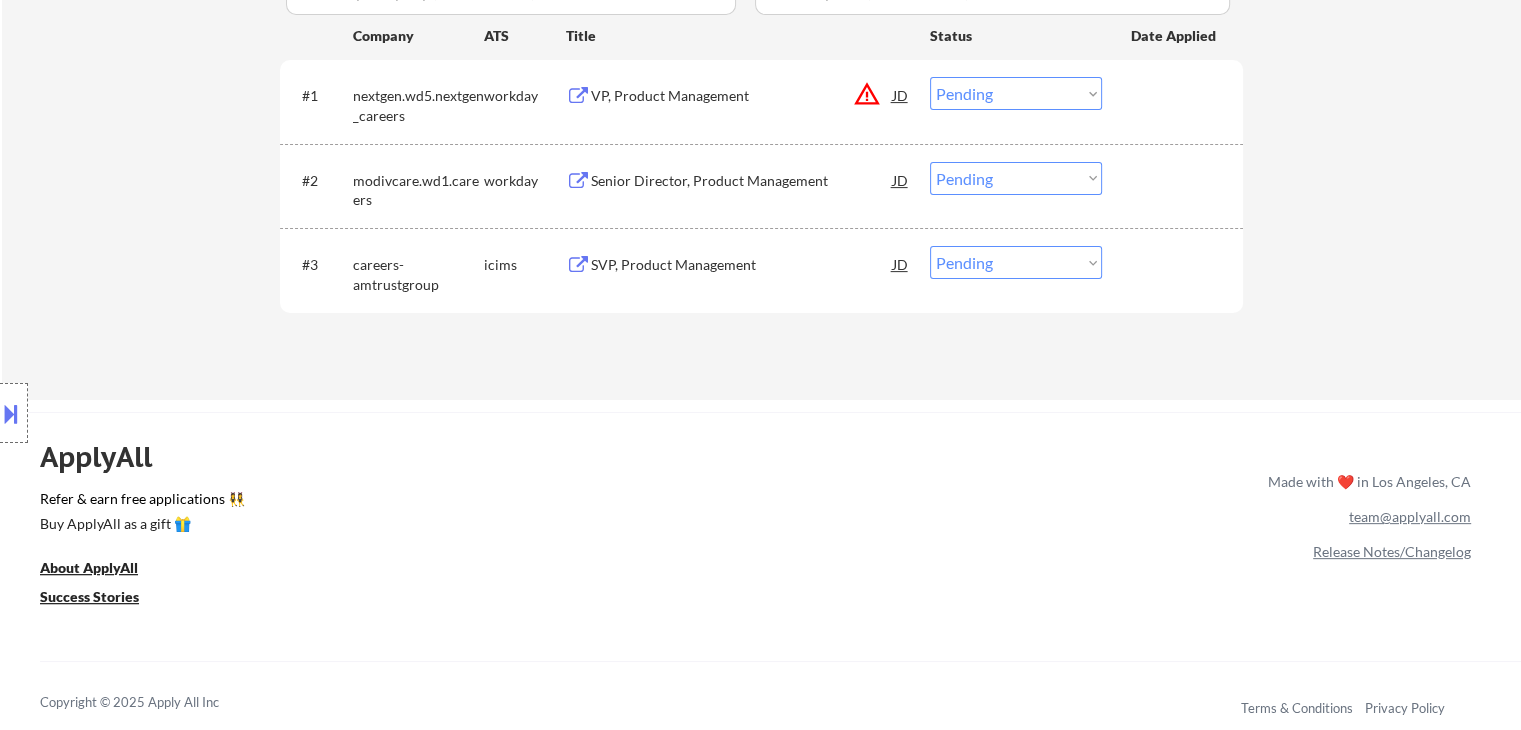 click on "VP, Product Management" at bounding box center [742, 96] 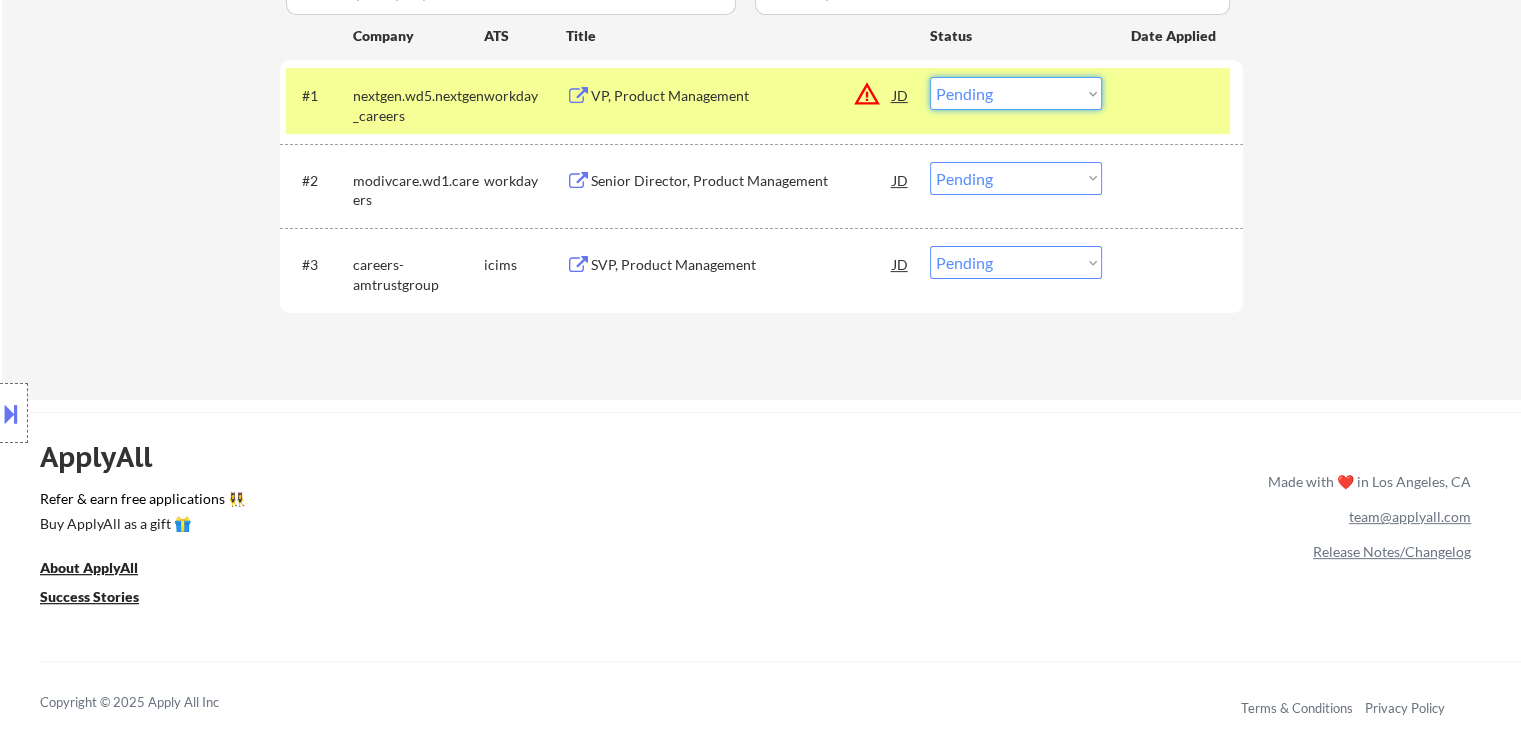 click on "Choose an option... Pending Applied Excluded (Questions) Excluded (Expired) Excluded (Location) Excluded (Bad Match) Excluded (Blocklist) Excluded (Salary) Excluded (Other)" at bounding box center (1016, 93) 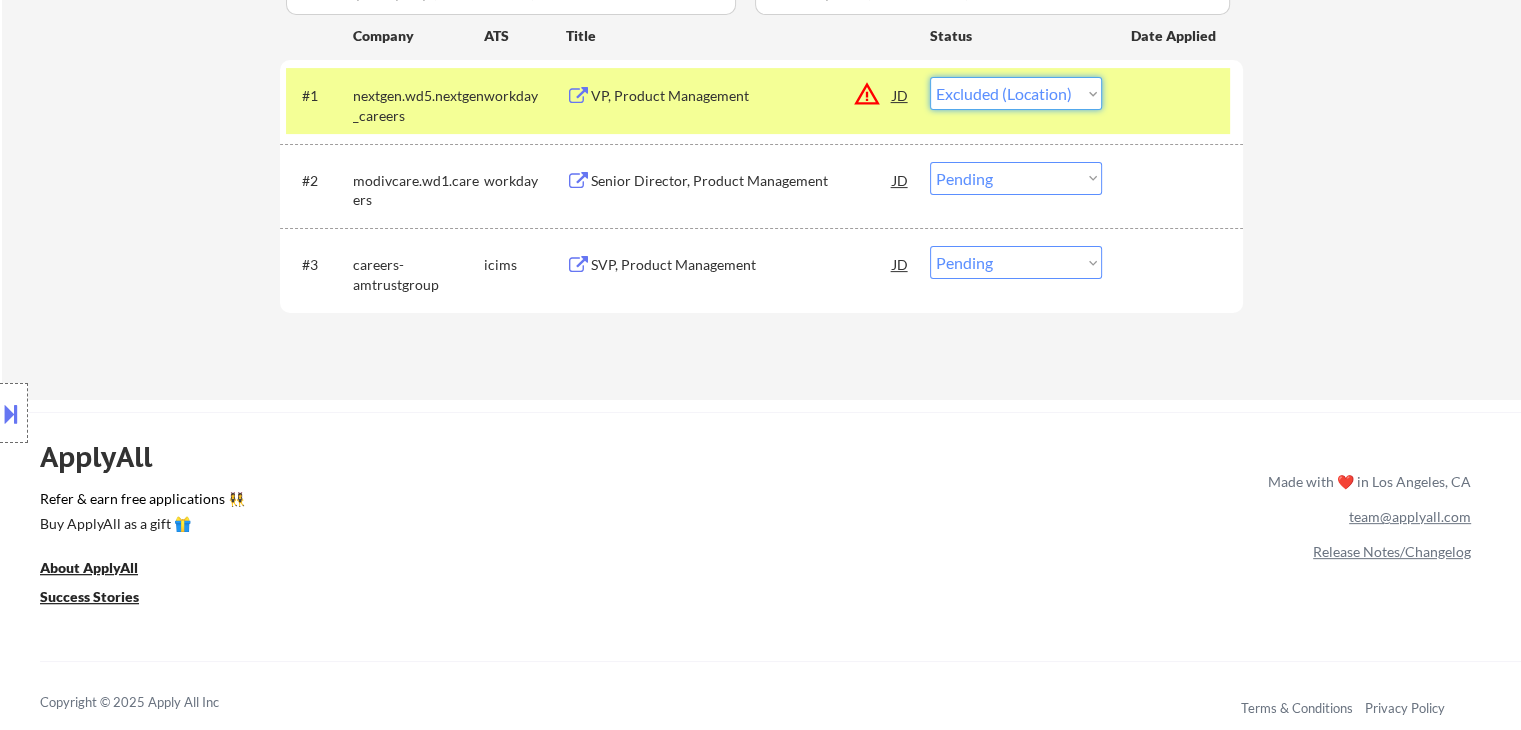 click on "Choose an option... Pending Applied Excluded (Questions) Excluded (Expired) Excluded (Location) Excluded (Bad Match) Excluded (Blocklist) Excluded (Salary) Excluded (Other)" at bounding box center [1016, 93] 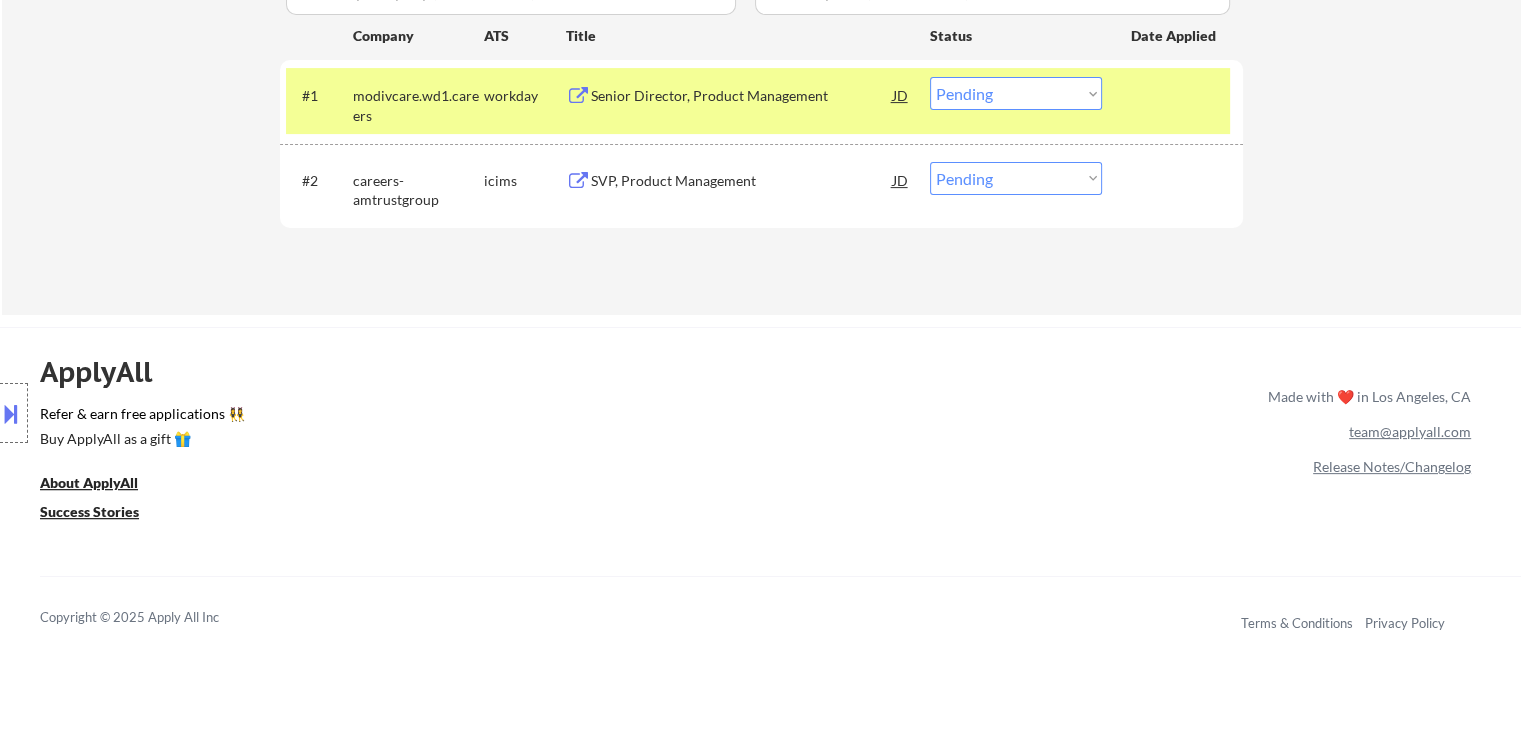 click on "Senior Director, Product Management" at bounding box center [742, 96] 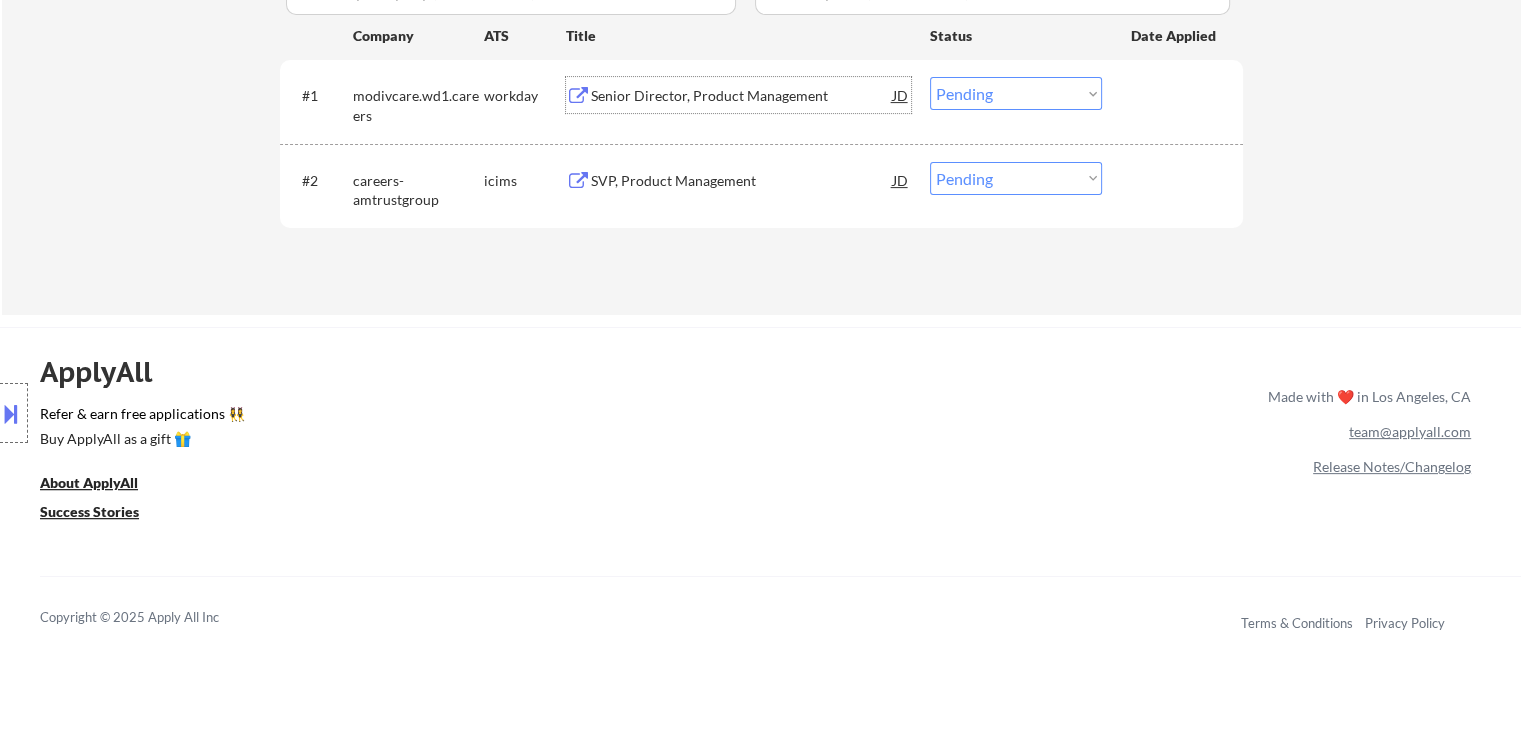click on "Choose an option... Pending Applied Excluded (Questions) Excluded (Expired) Excluded (Location) Excluded (Bad Match) Excluded (Blocklist) Excluded (Salary) Excluded (Other)" at bounding box center (1016, 93) 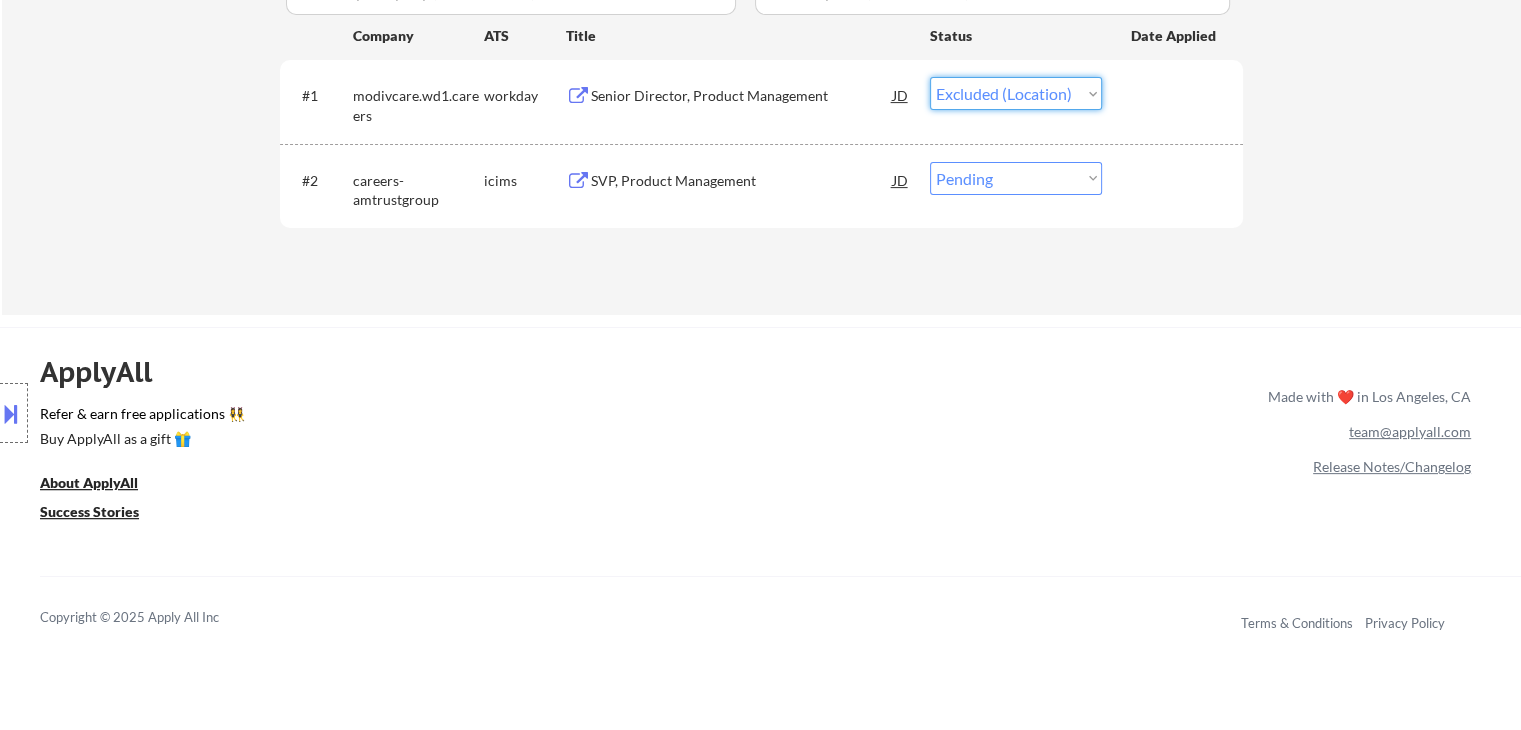 click on "Choose an option... Pending Applied Excluded (Questions) Excluded (Expired) Excluded (Location) Excluded (Bad Match) Excluded (Blocklist) Excluded (Salary) Excluded (Other)" at bounding box center (1016, 93) 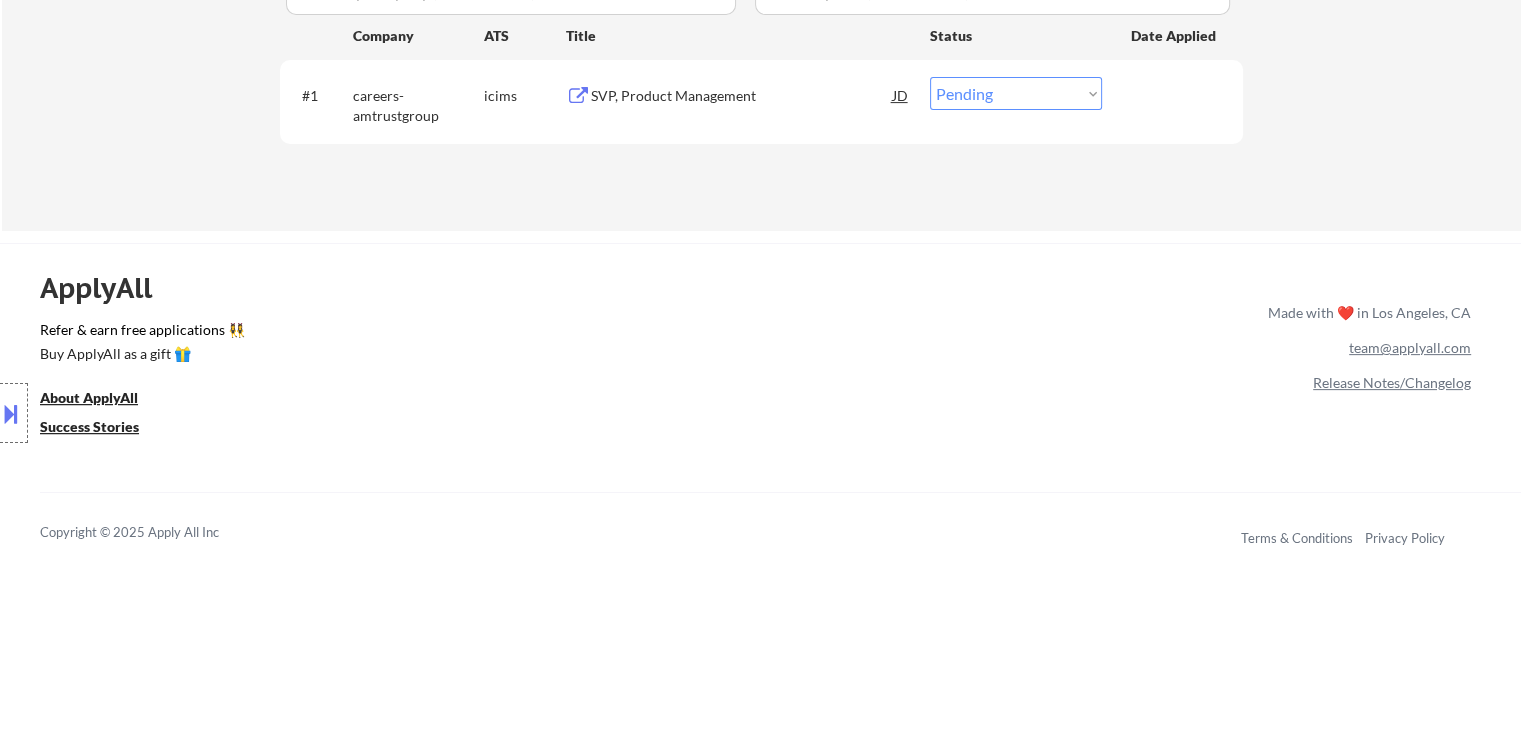 click at bounding box center (11, 413) 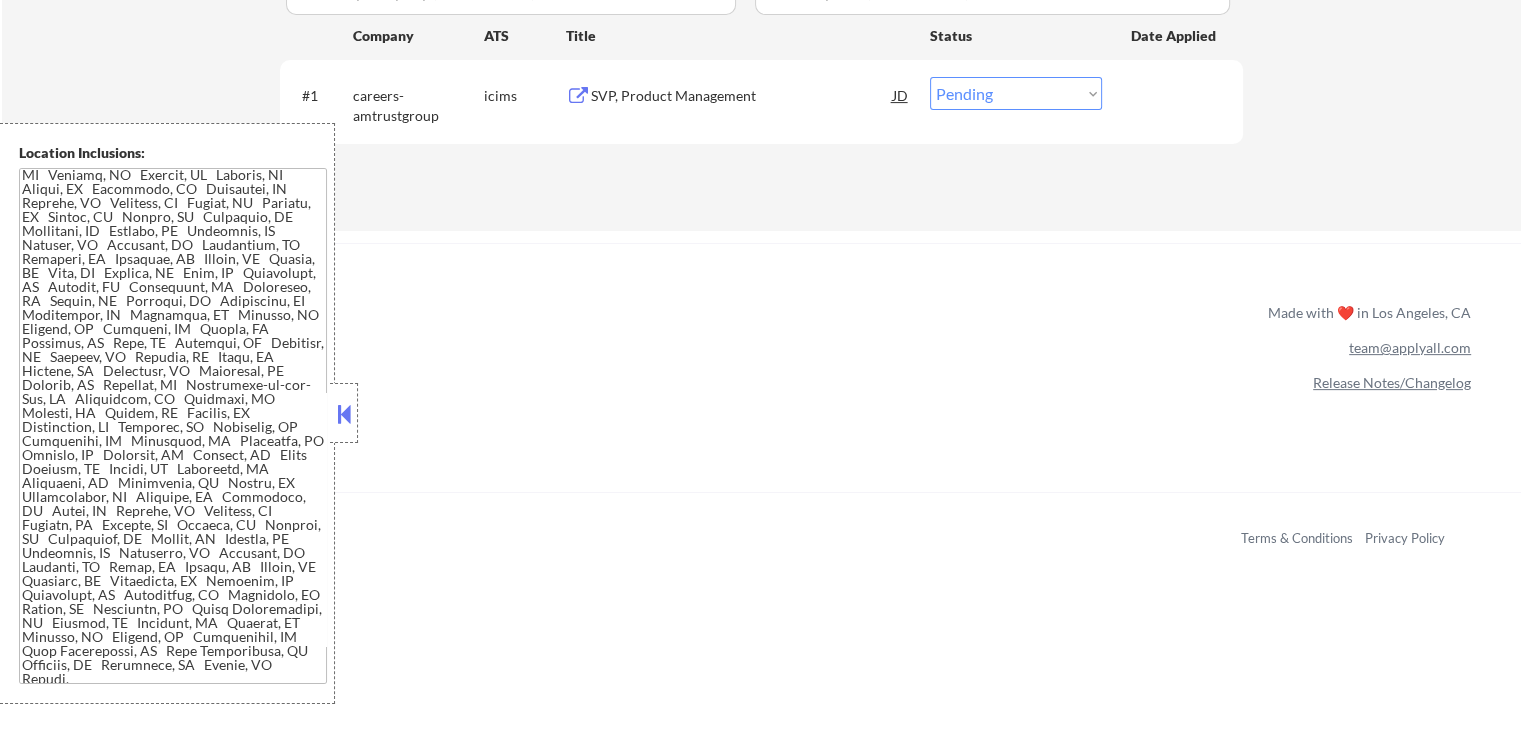 scroll, scrollTop: 0, scrollLeft: 0, axis: both 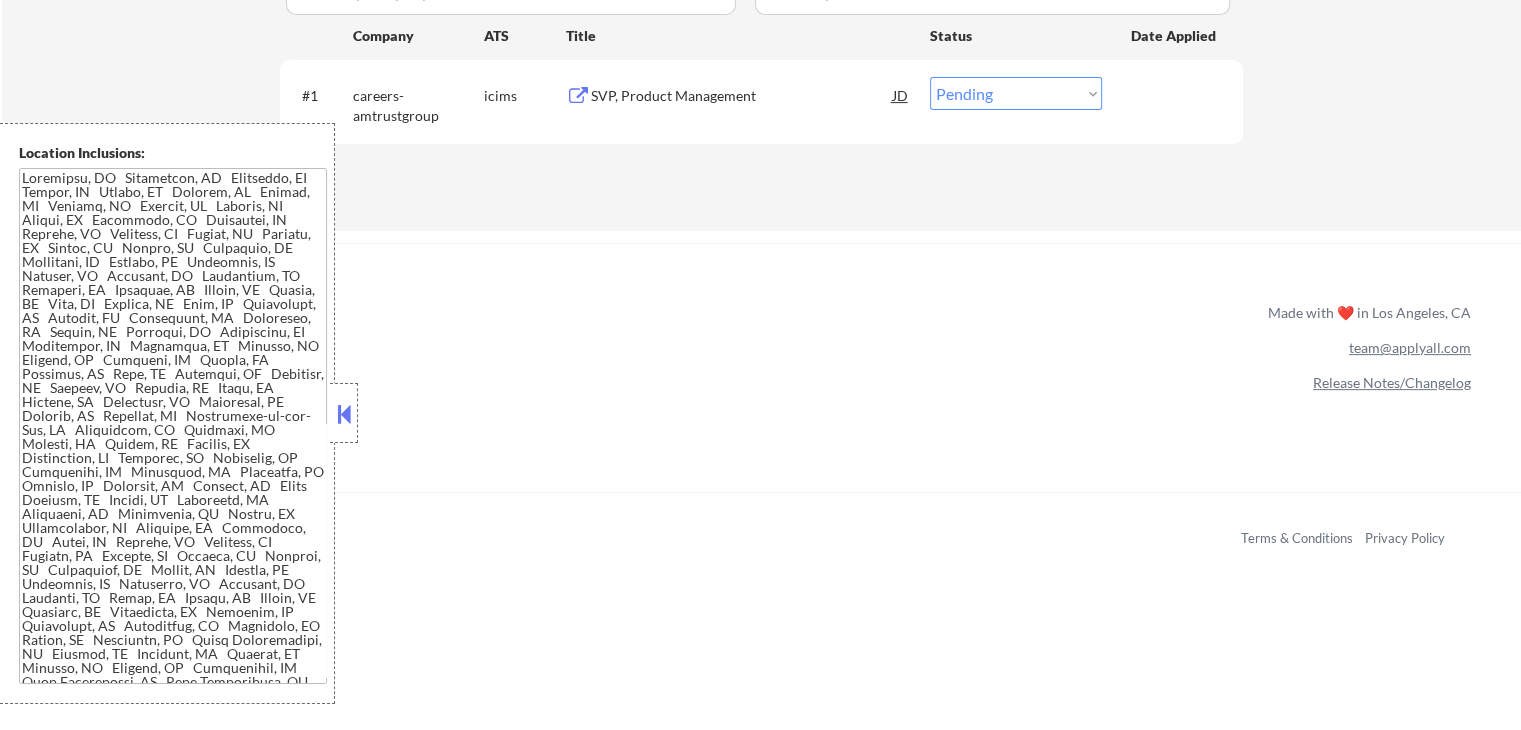 click on "SVP, Product Management" at bounding box center (742, 96) 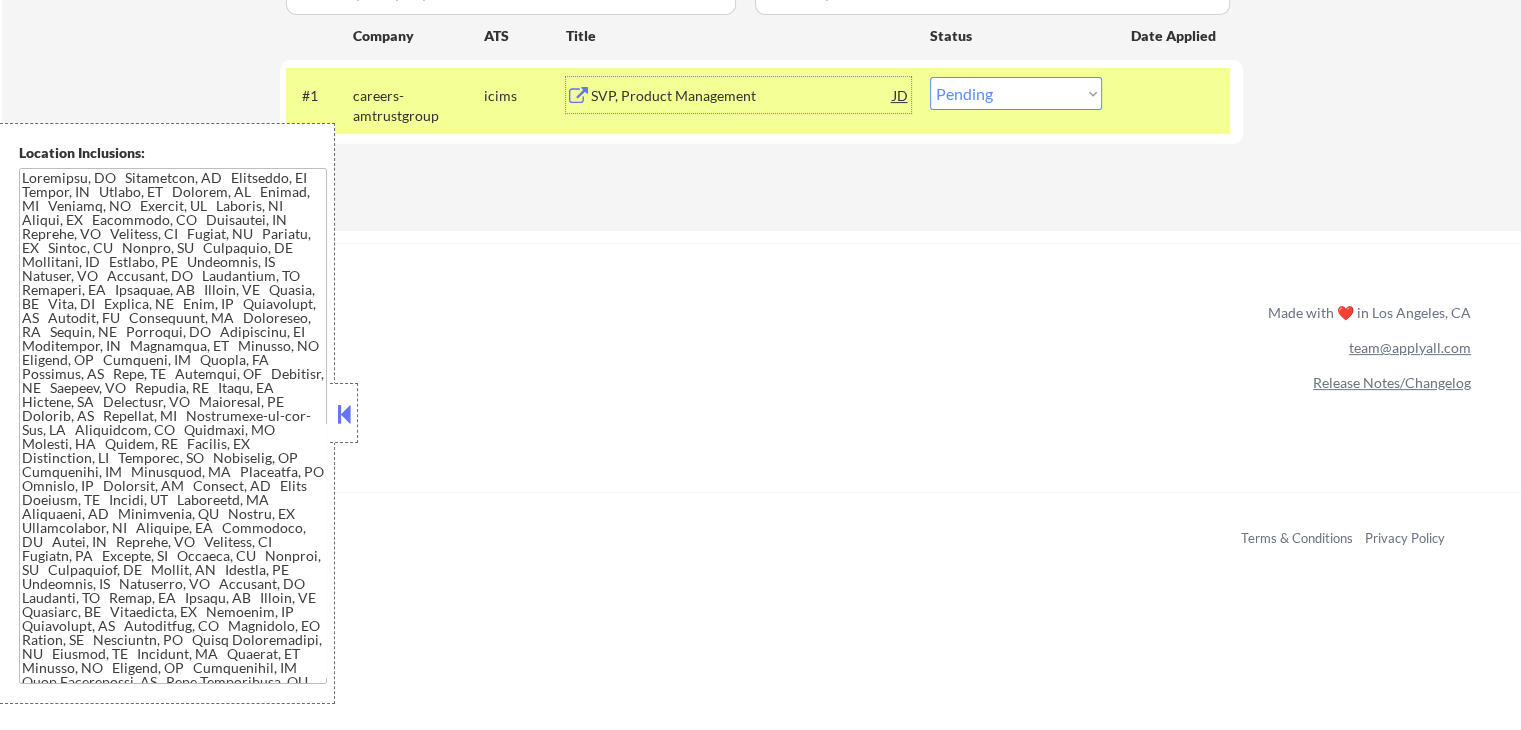 click on "SVP, Product Management" at bounding box center [742, 96] 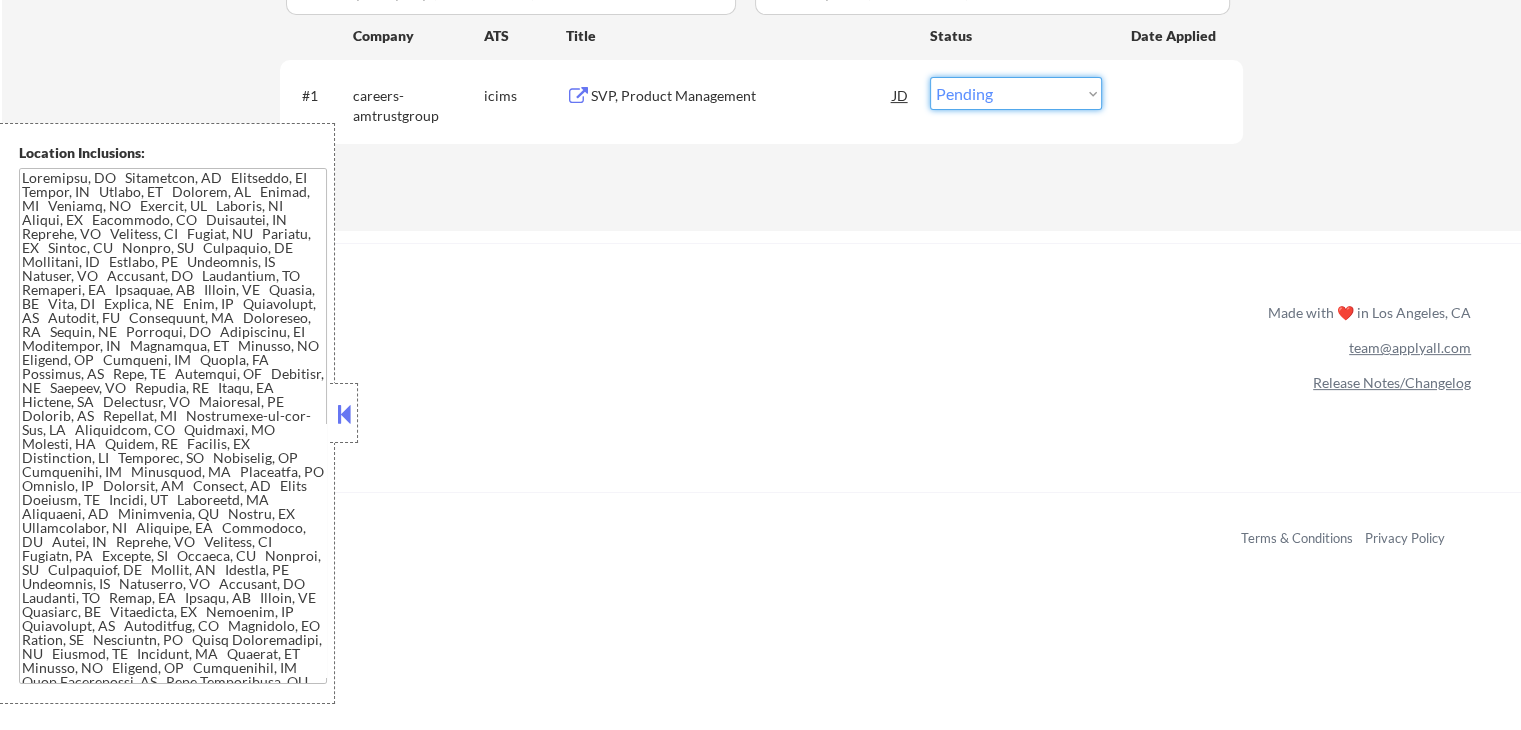 click on "Choose an option... Pending Applied Excluded (Questions) Excluded (Expired) Excluded (Location) Excluded (Bad Match) Excluded (Blocklist) Excluded (Salary) Excluded (Other)" at bounding box center [1016, 93] 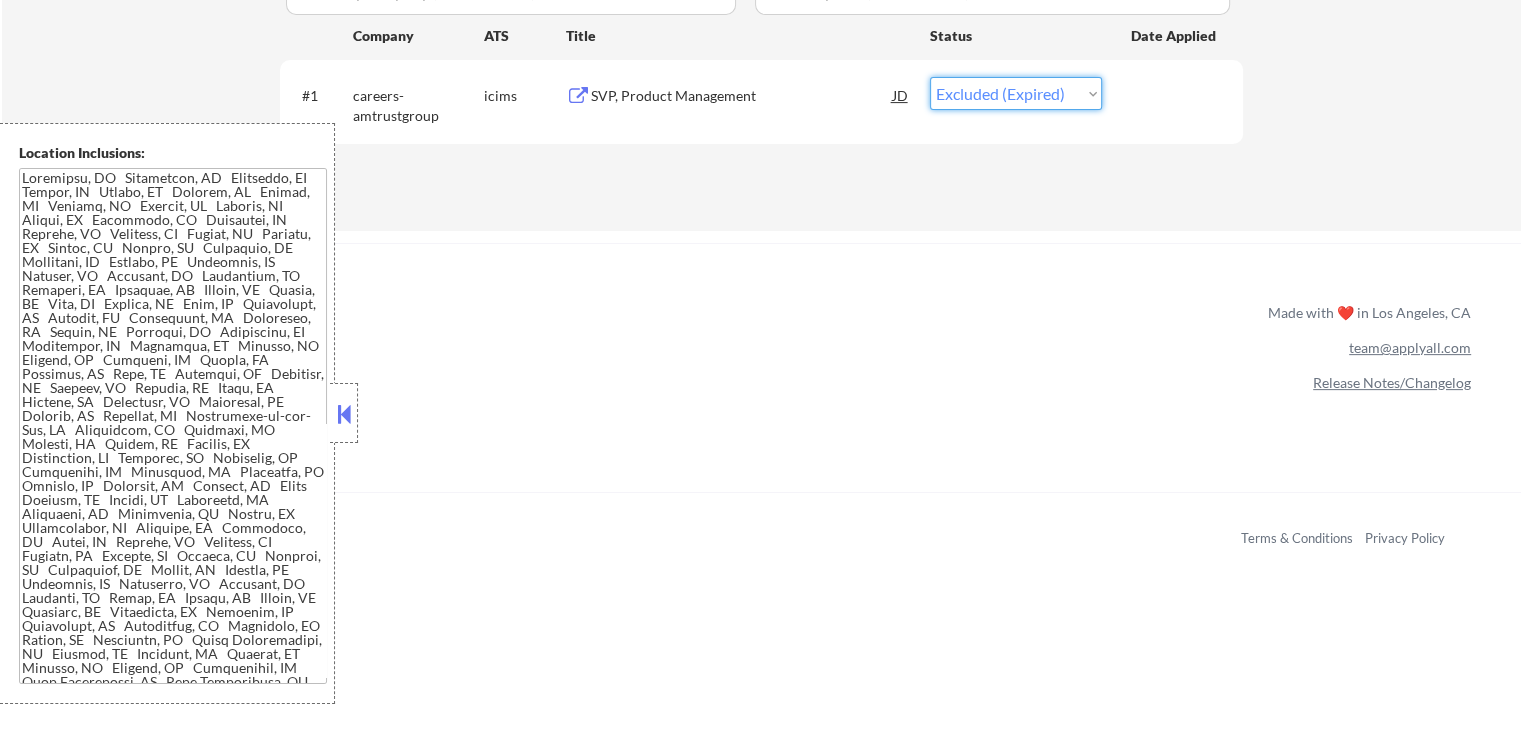 click on "Choose an option... Pending Applied Excluded (Questions) Excluded (Expired) Excluded (Location) Excluded (Bad Match) Excluded (Blocklist) Excluded (Salary) Excluded (Other)" at bounding box center [1016, 93] 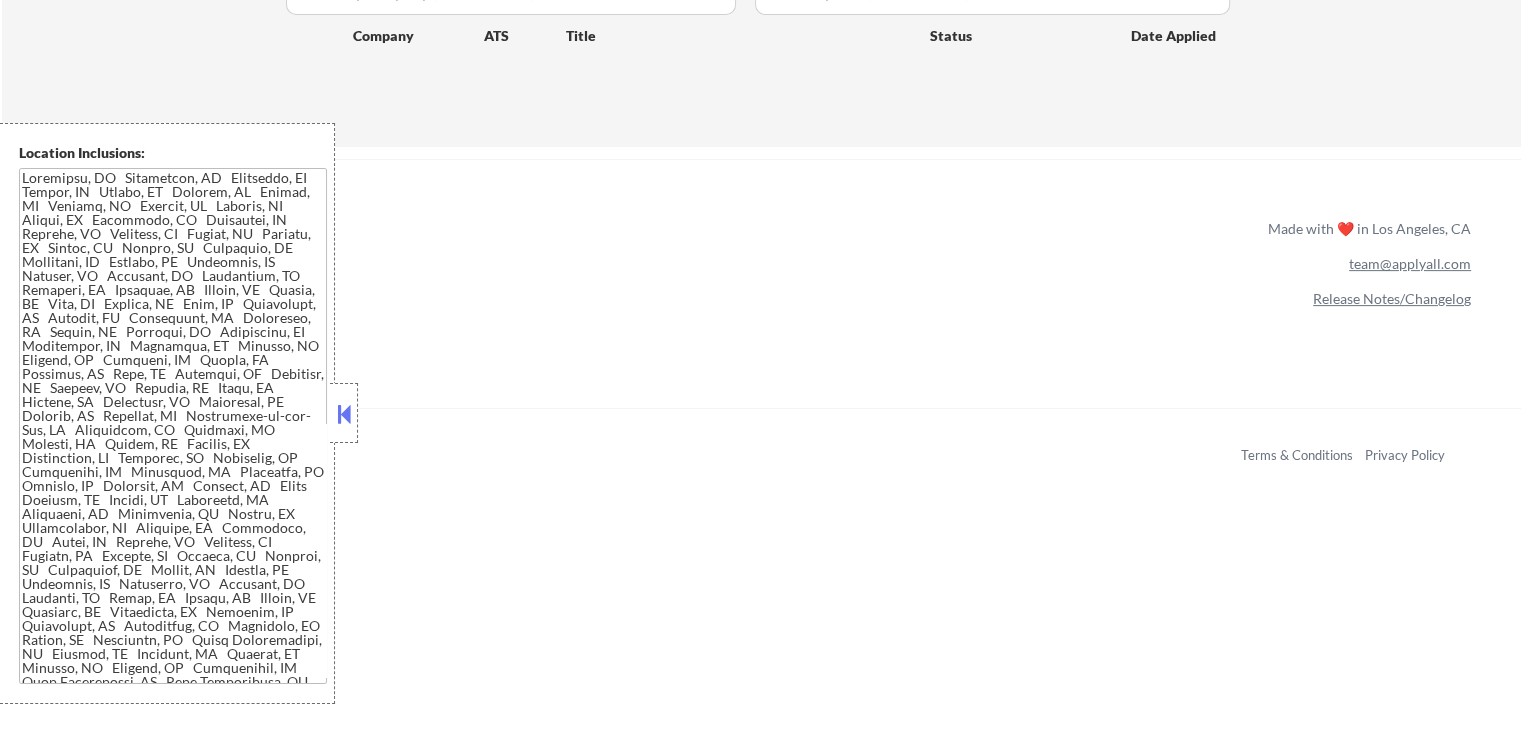 click at bounding box center (344, 414) 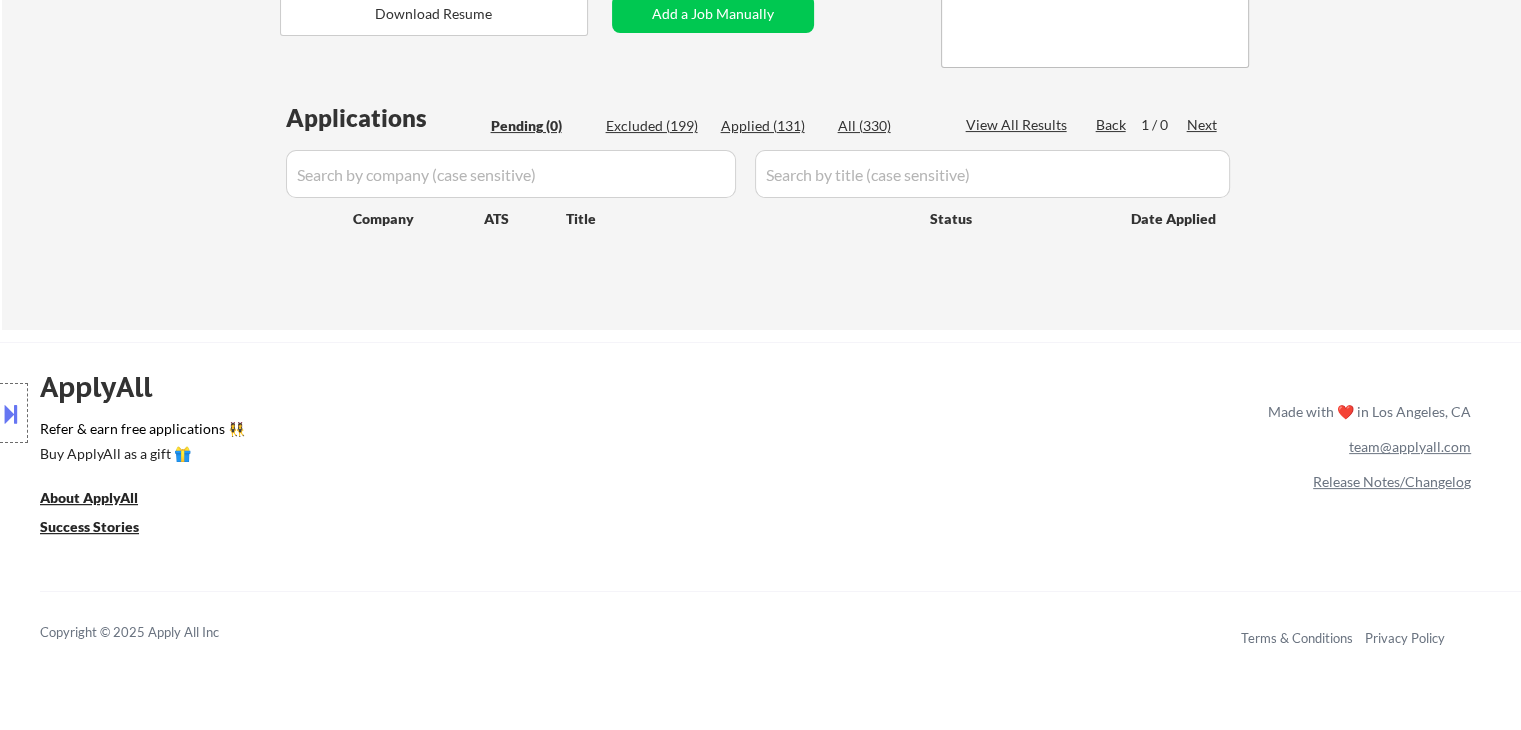 scroll, scrollTop: 200, scrollLeft: 0, axis: vertical 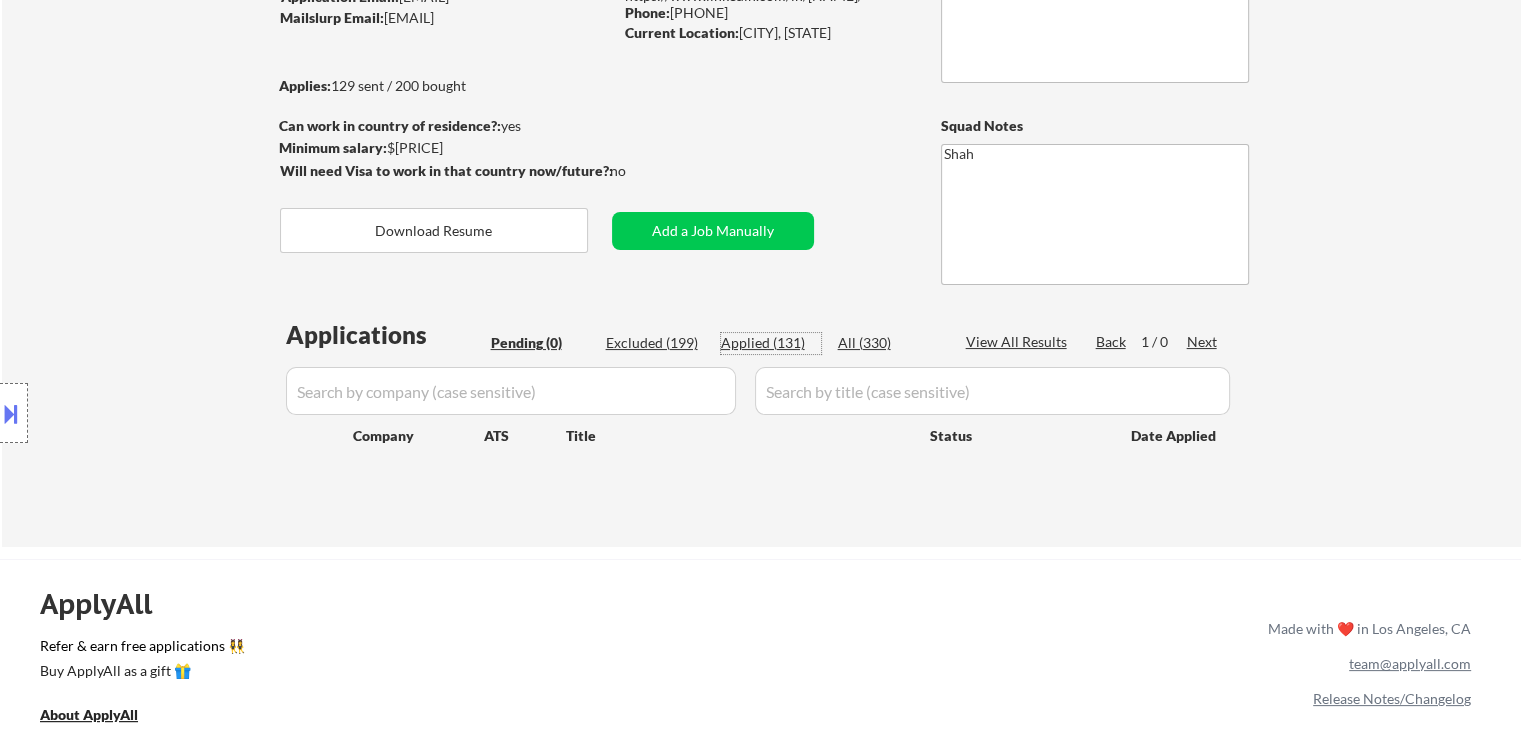 click on "Applied (131)" at bounding box center [771, 343] 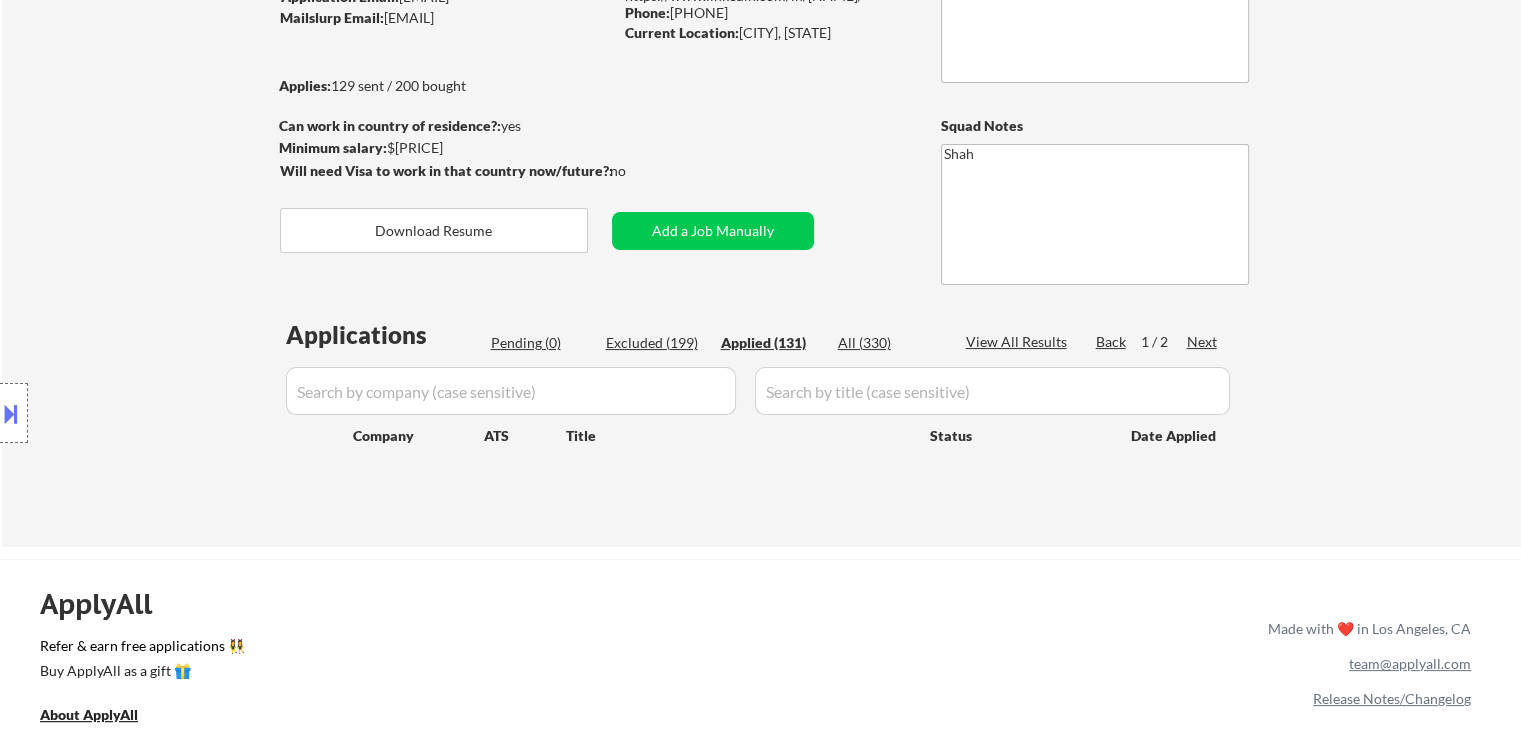 select on ""applied"" 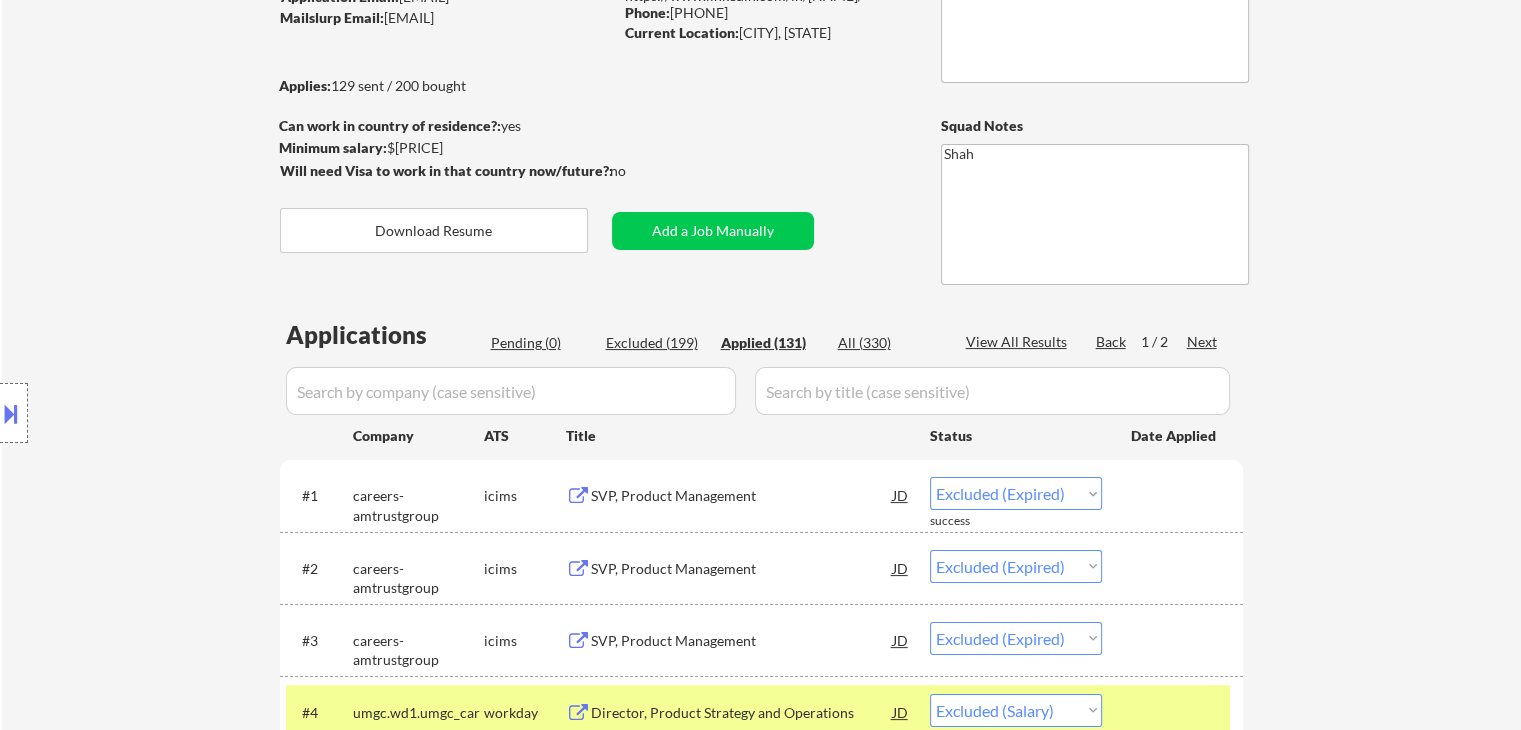 select on ""applied"" 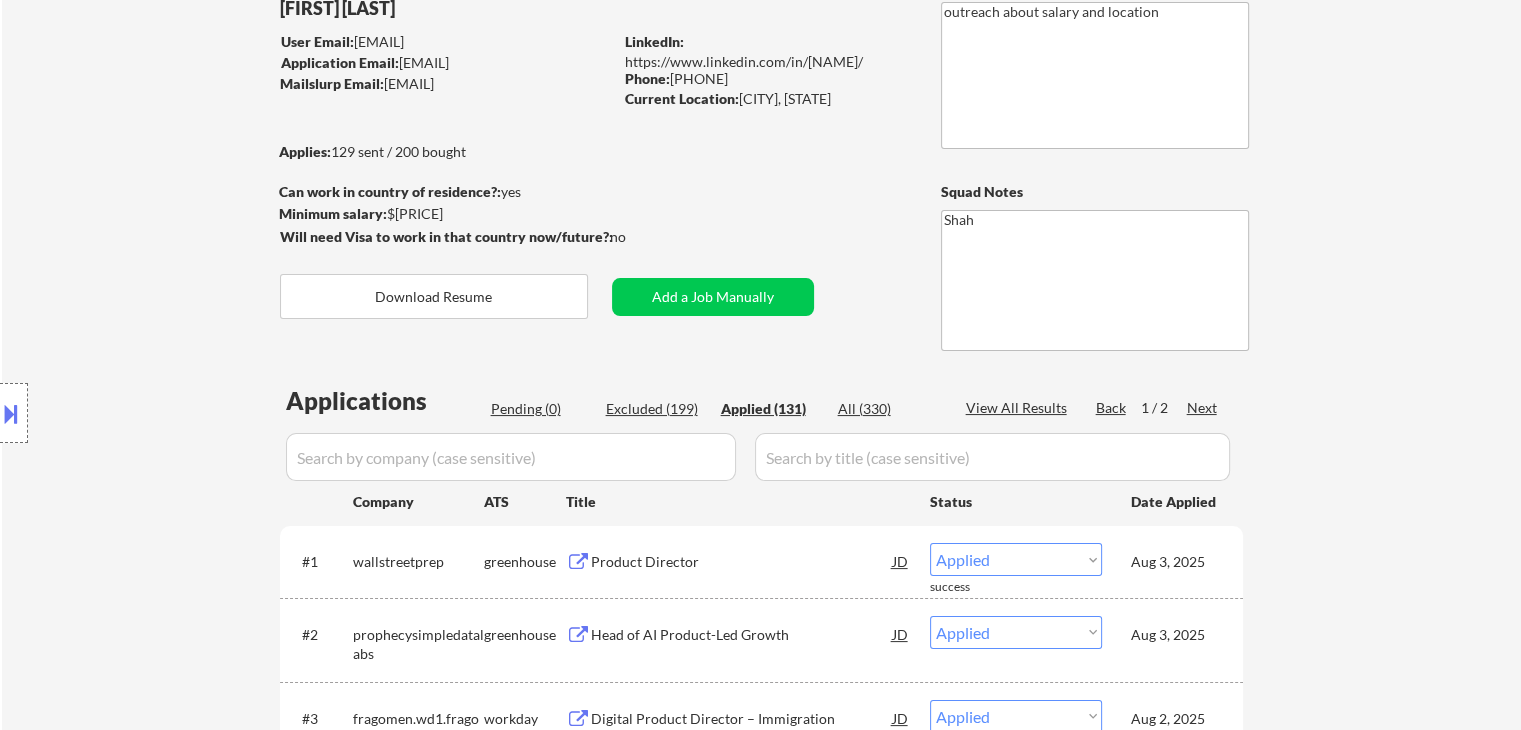 scroll, scrollTop: 100, scrollLeft: 0, axis: vertical 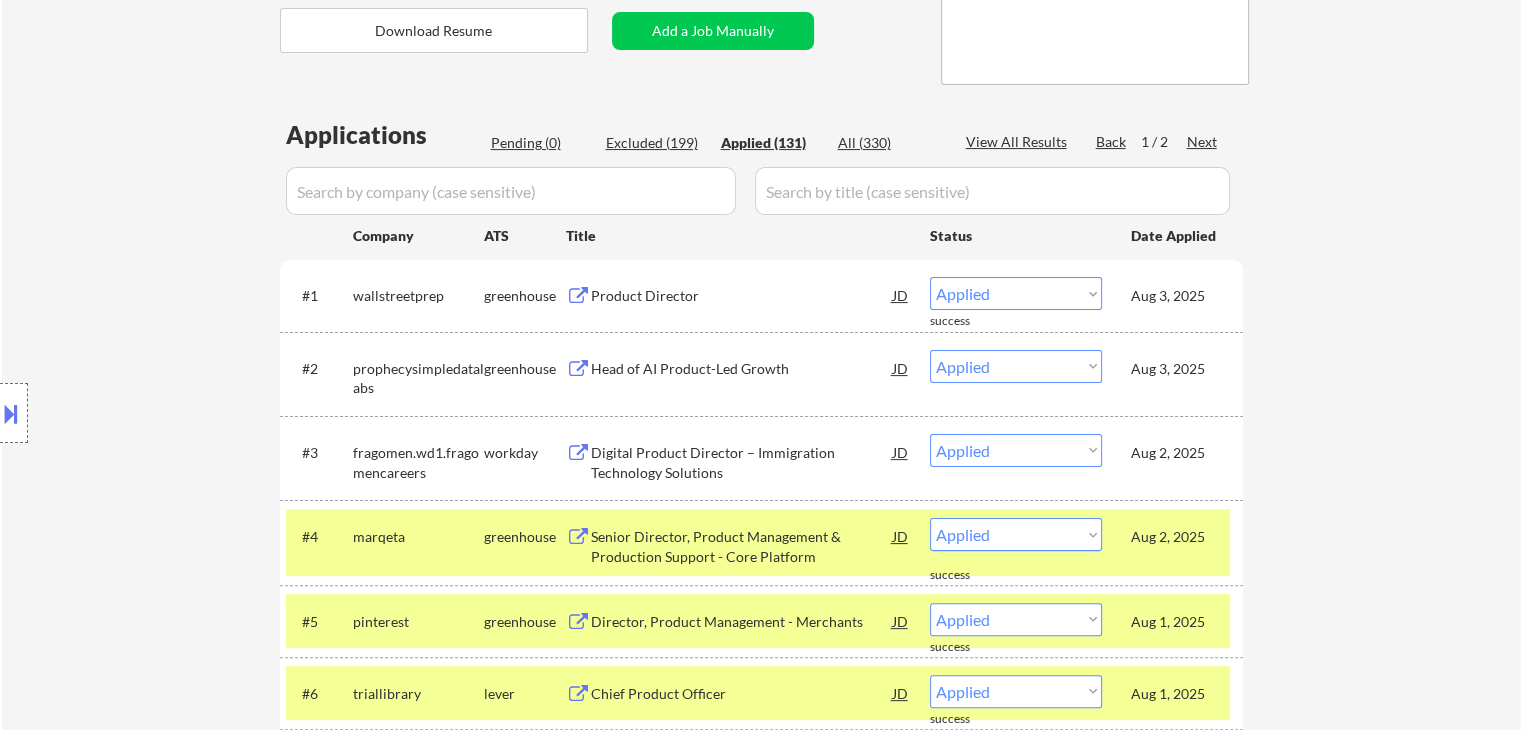 click on "Location Inclusions:" at bounding box center [179, 413] 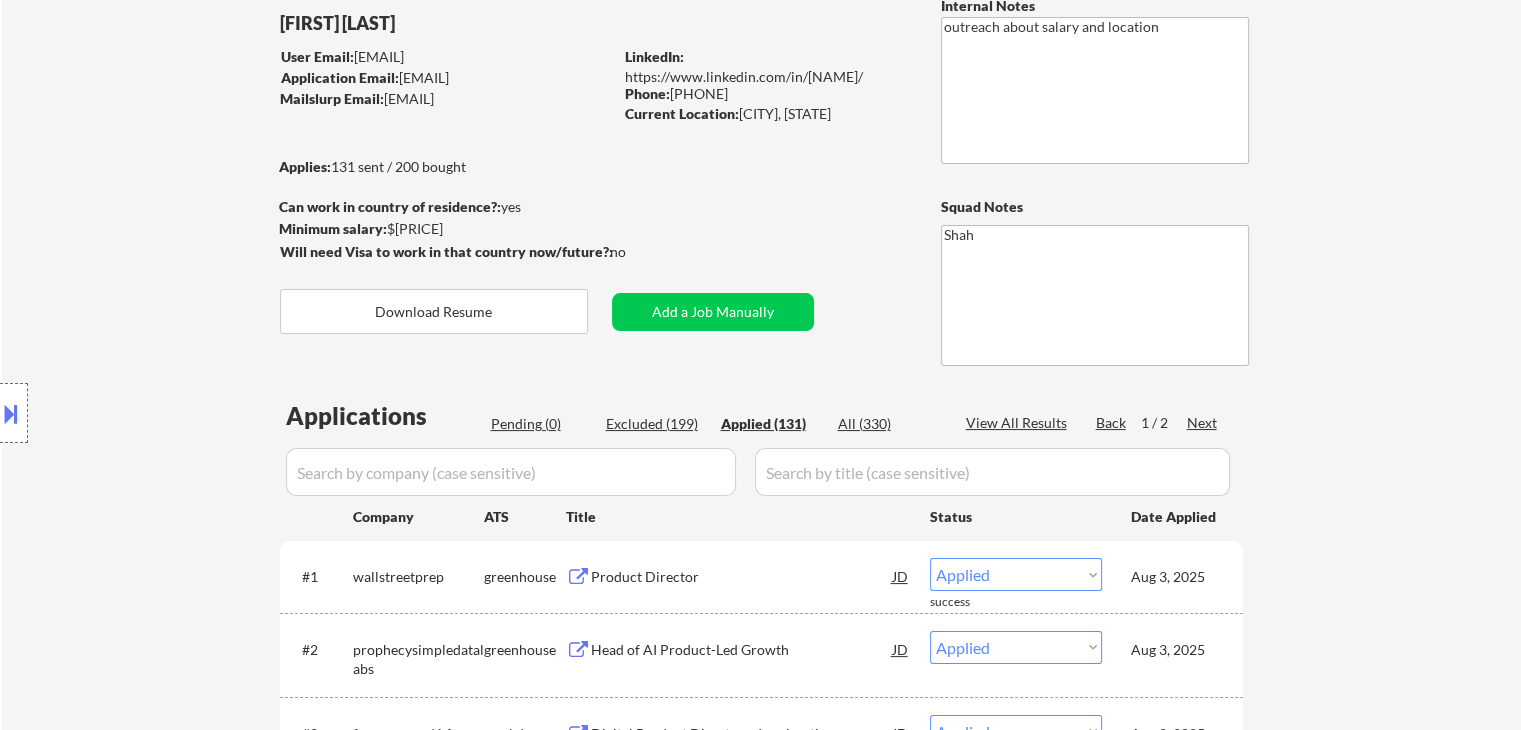 scroll, scrollTop: 300, scrollLeft: 0, axis: vertical 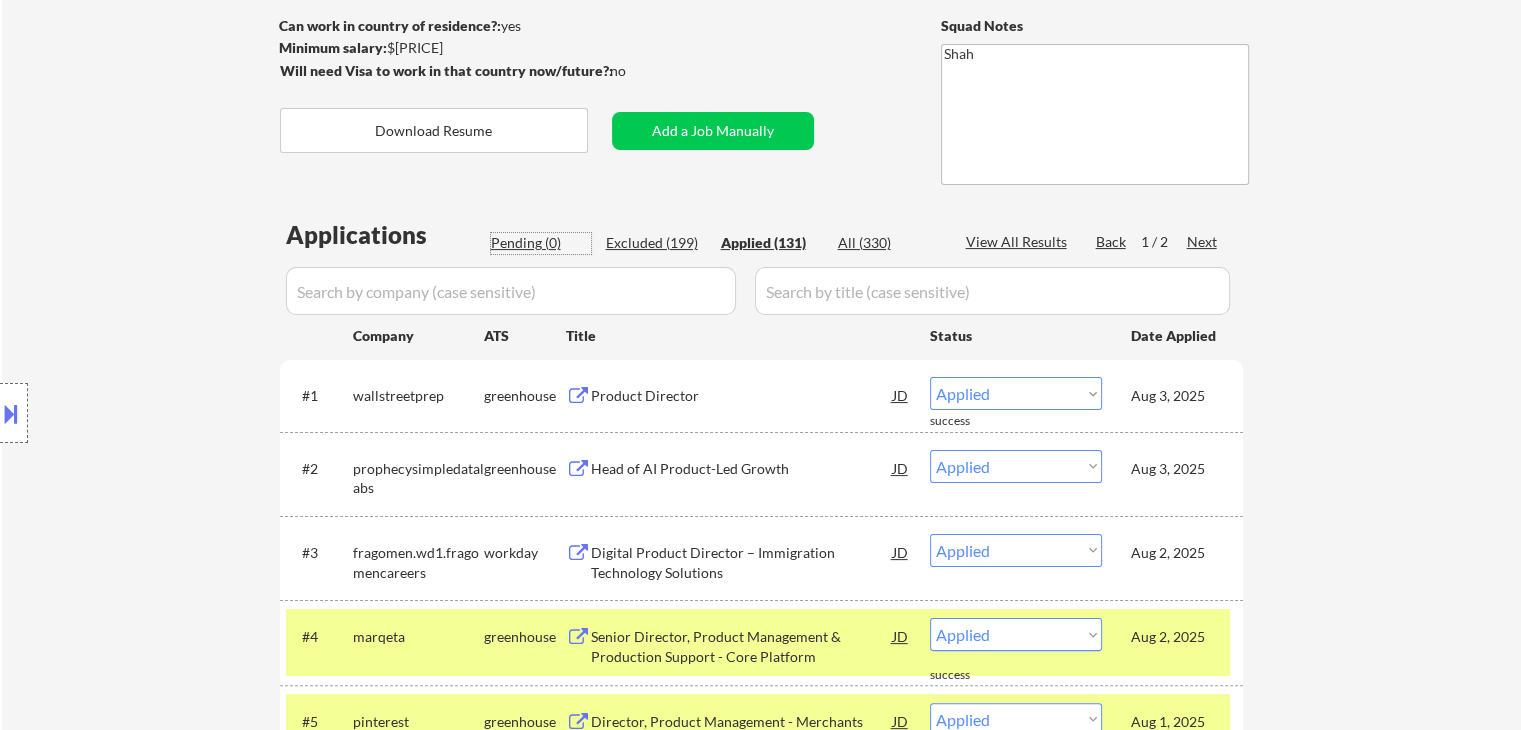 click on "Pending (0)" at bounding box center [541, 243] 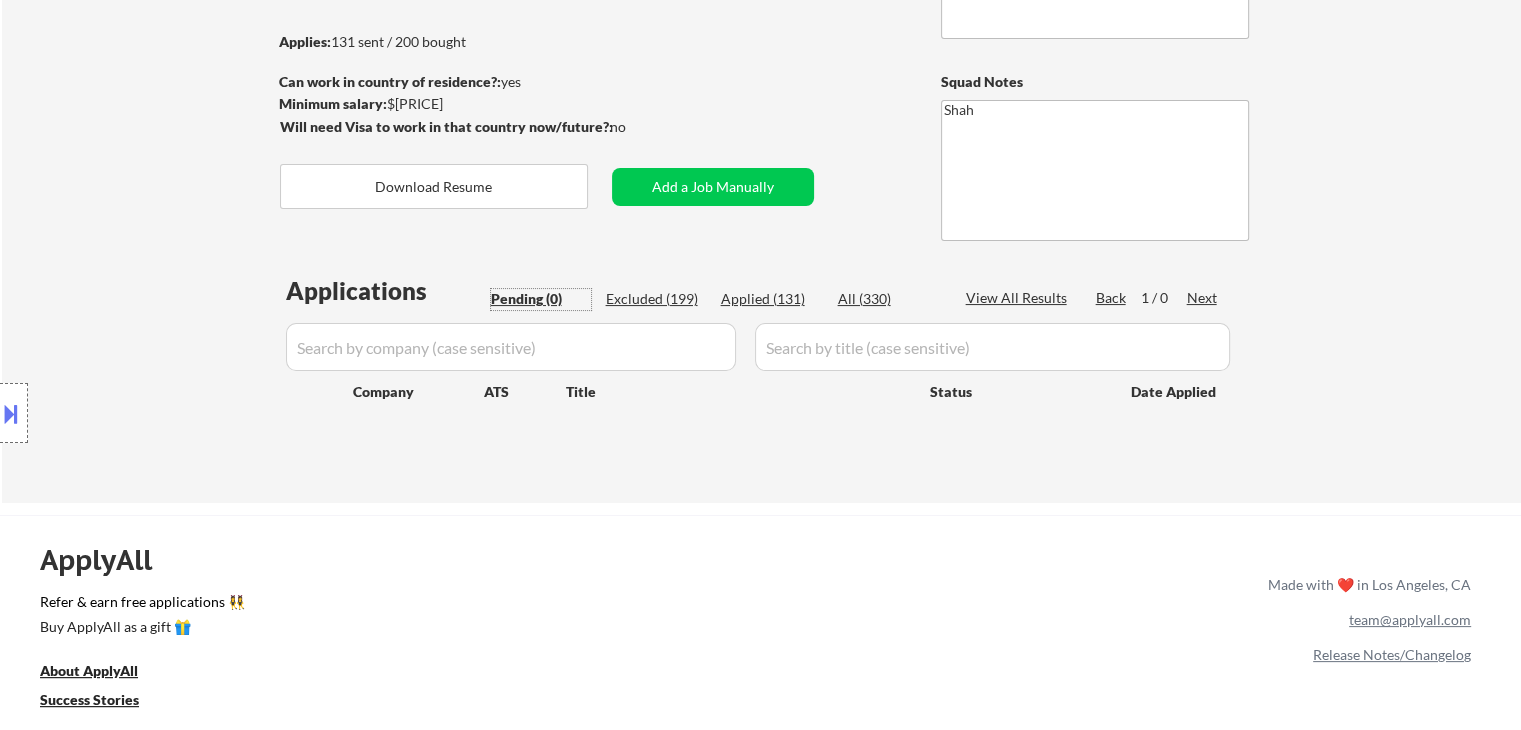 scroll, scrollTop: 100, scrollLeft: 0, axis: vertical 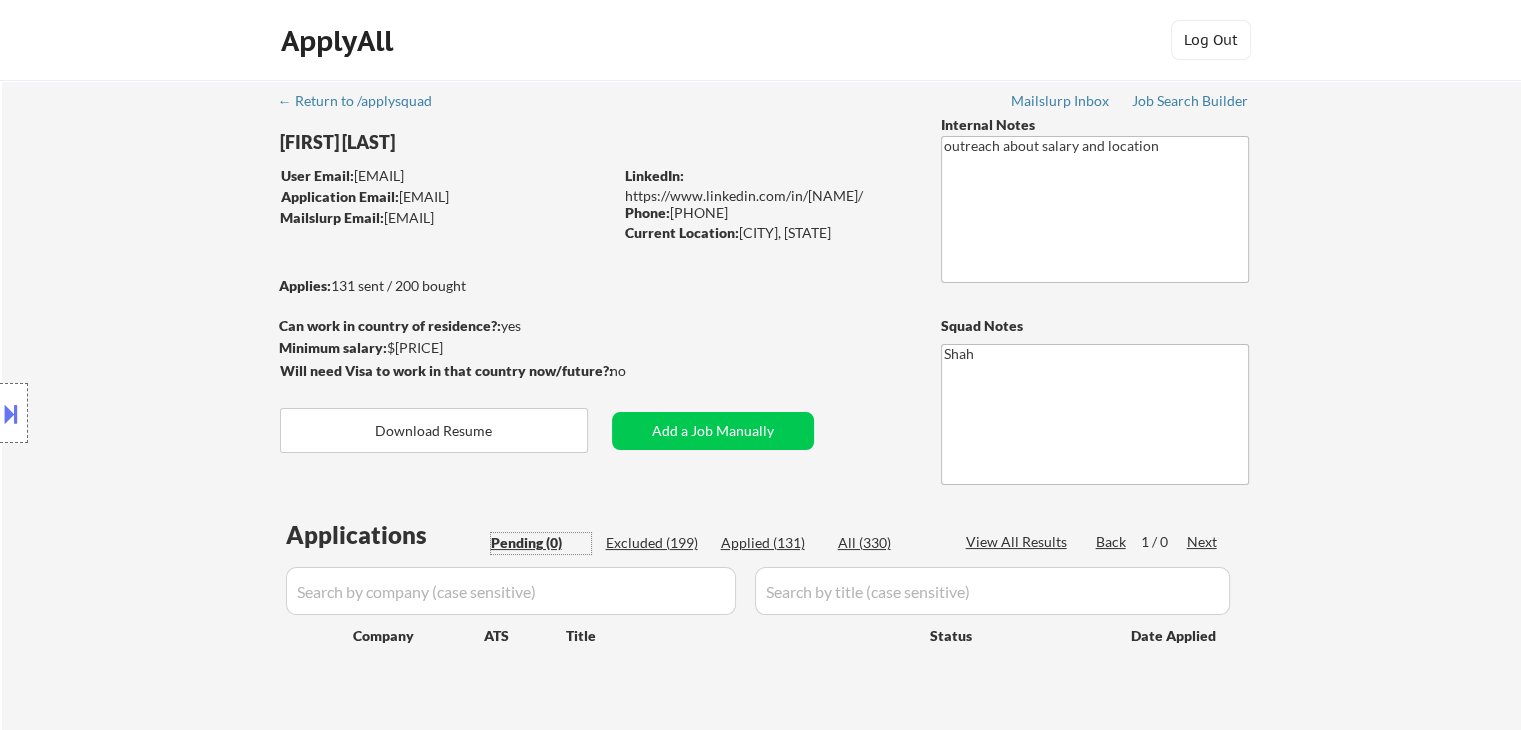 click on "Applied (131)" at bounding box center [771, 543] 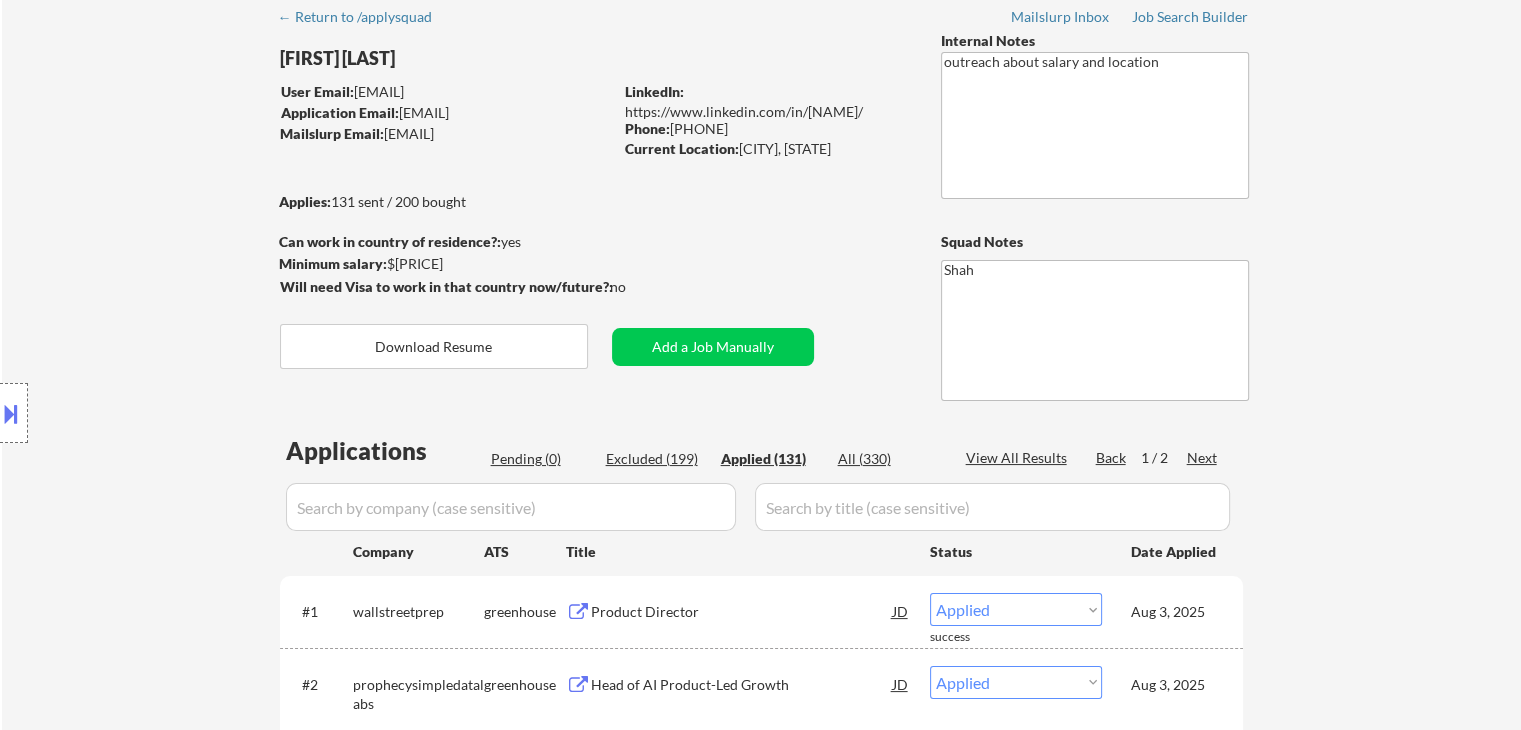 scroll, scrollTop: 200, scrollLeft: 0, axis: vertical 